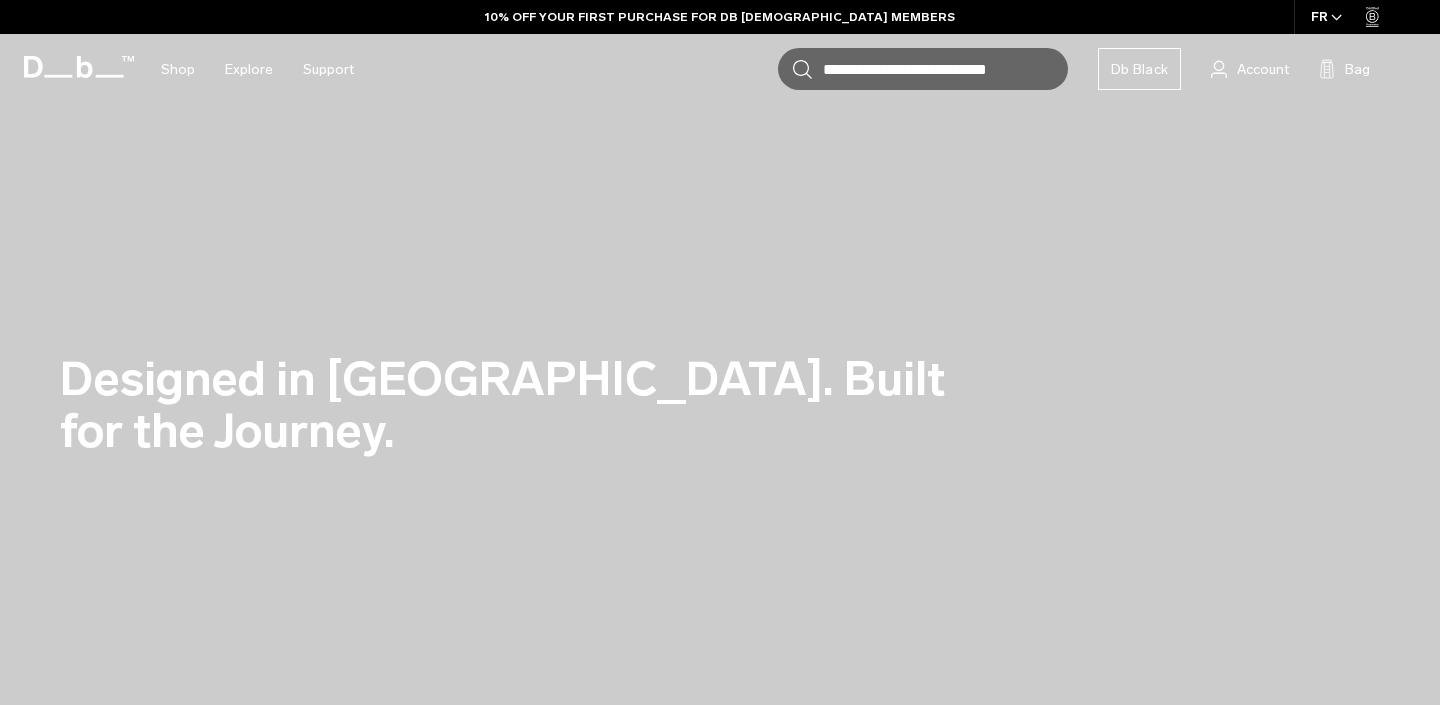 scroll, scrollTop: 0, scrollLeft: 0, axis: both 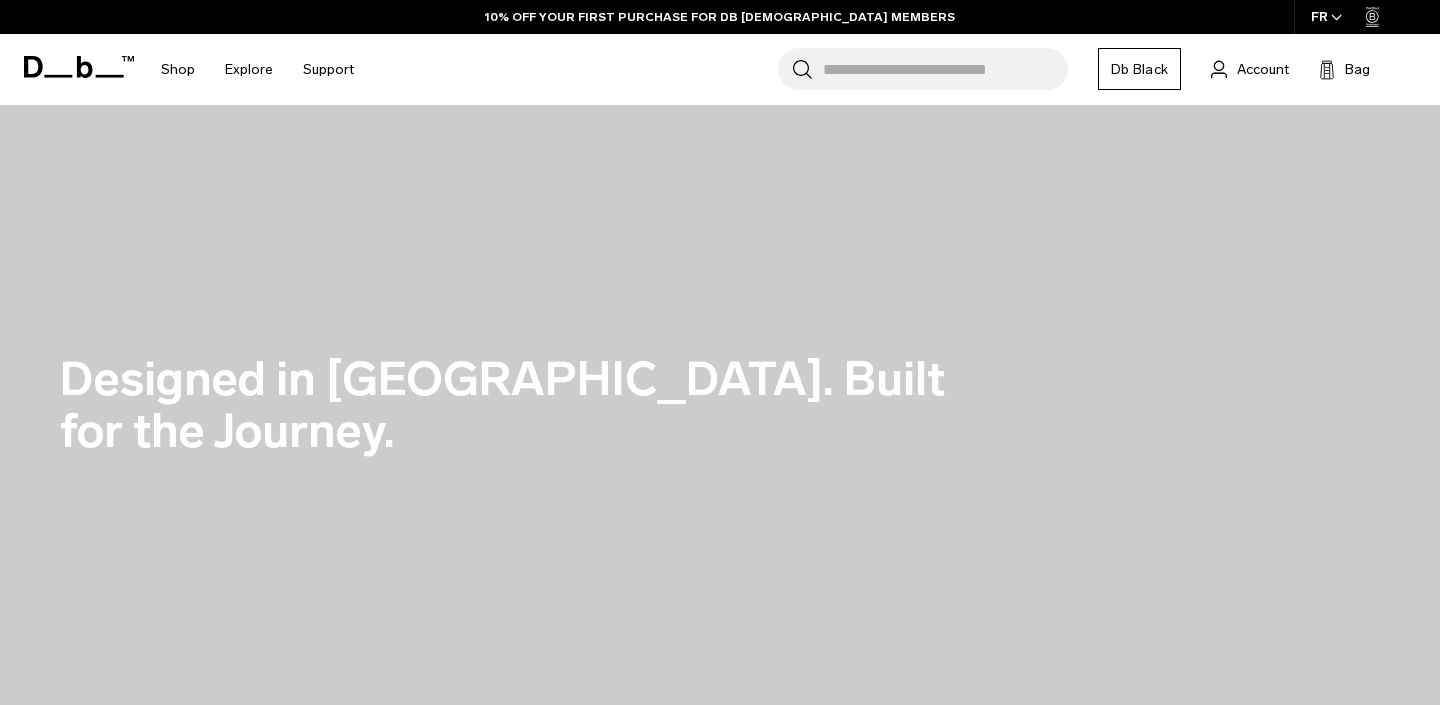 click on "Search for Bags, Luggage...
Search
Close
Trending Products
All Products
Hugger Backpack 30L Black Out
€209
Ramverk Front-access Carry-on Black Out" at bounding box center [896, 69] 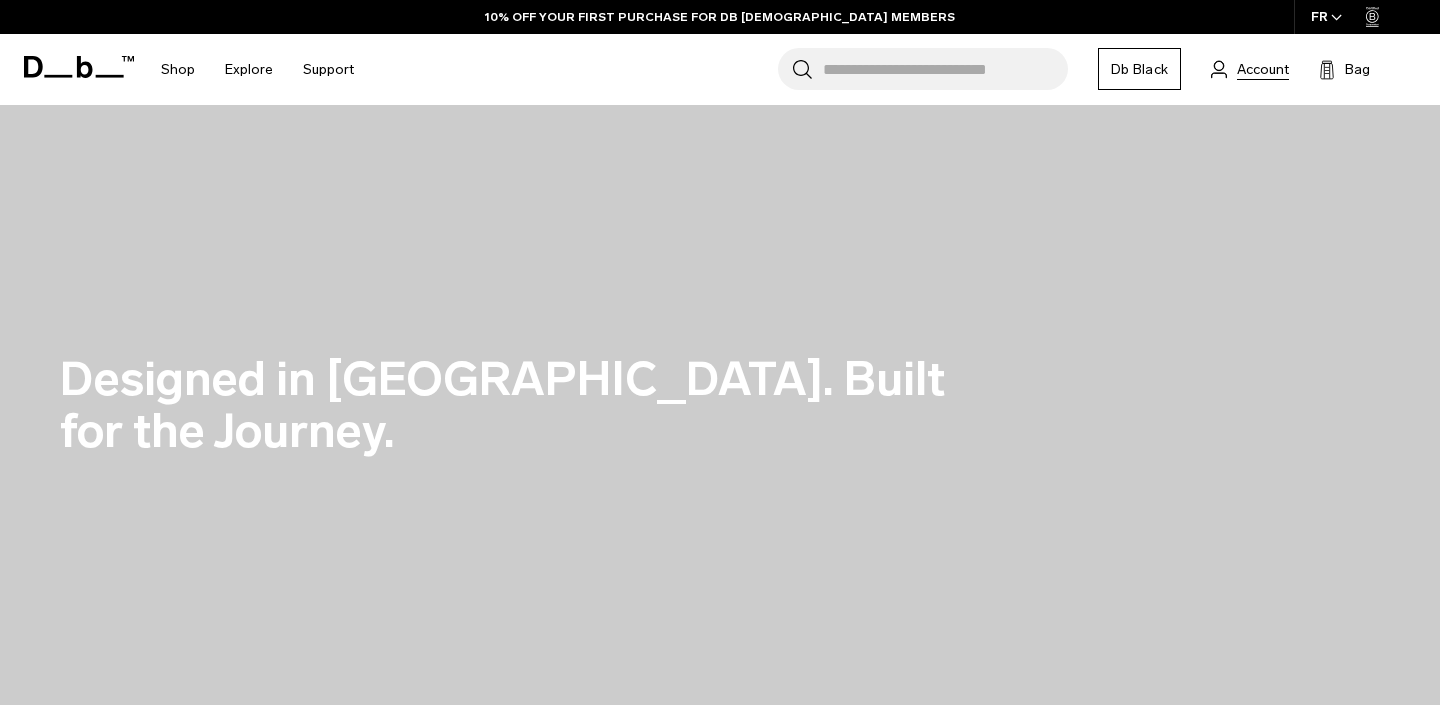 click on "Account" at bounding box center [1263, 69] 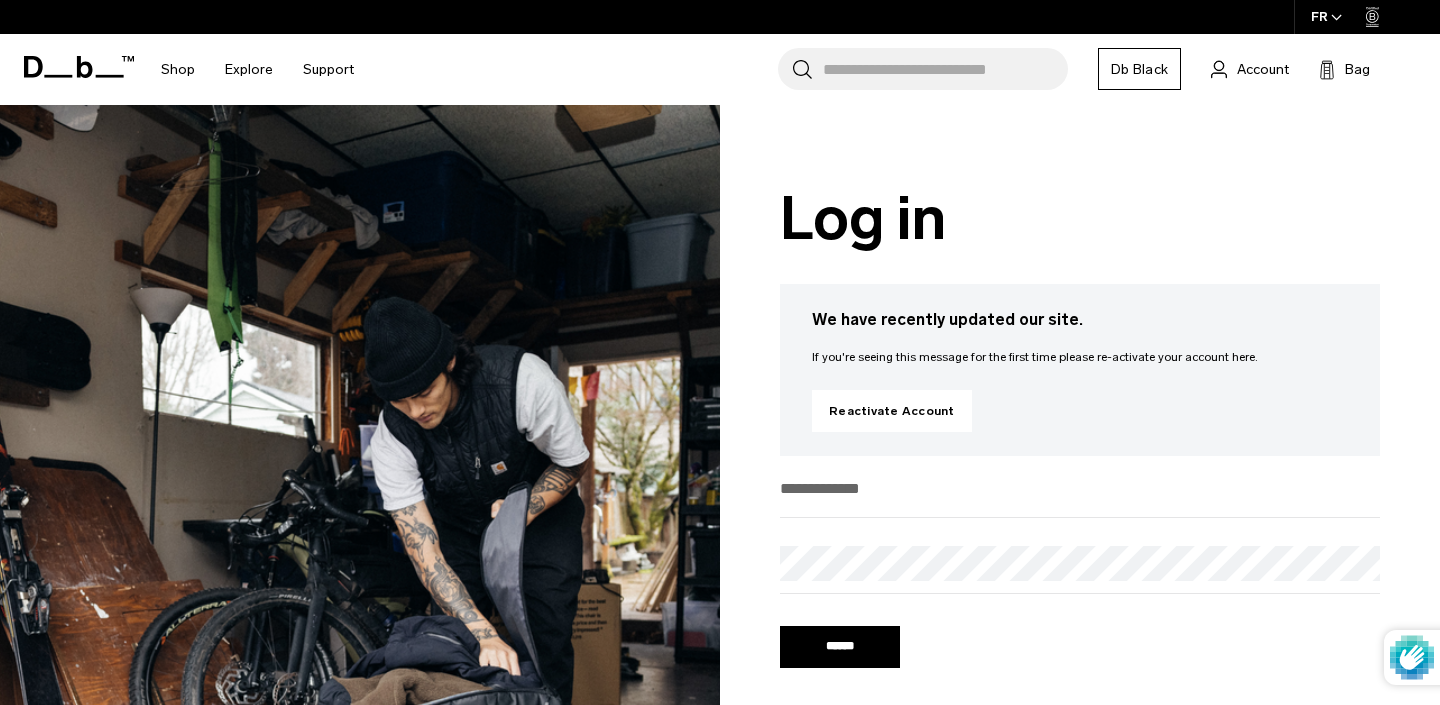 scroll, scrollTop: 0, scrollLeft: 0, axis: both 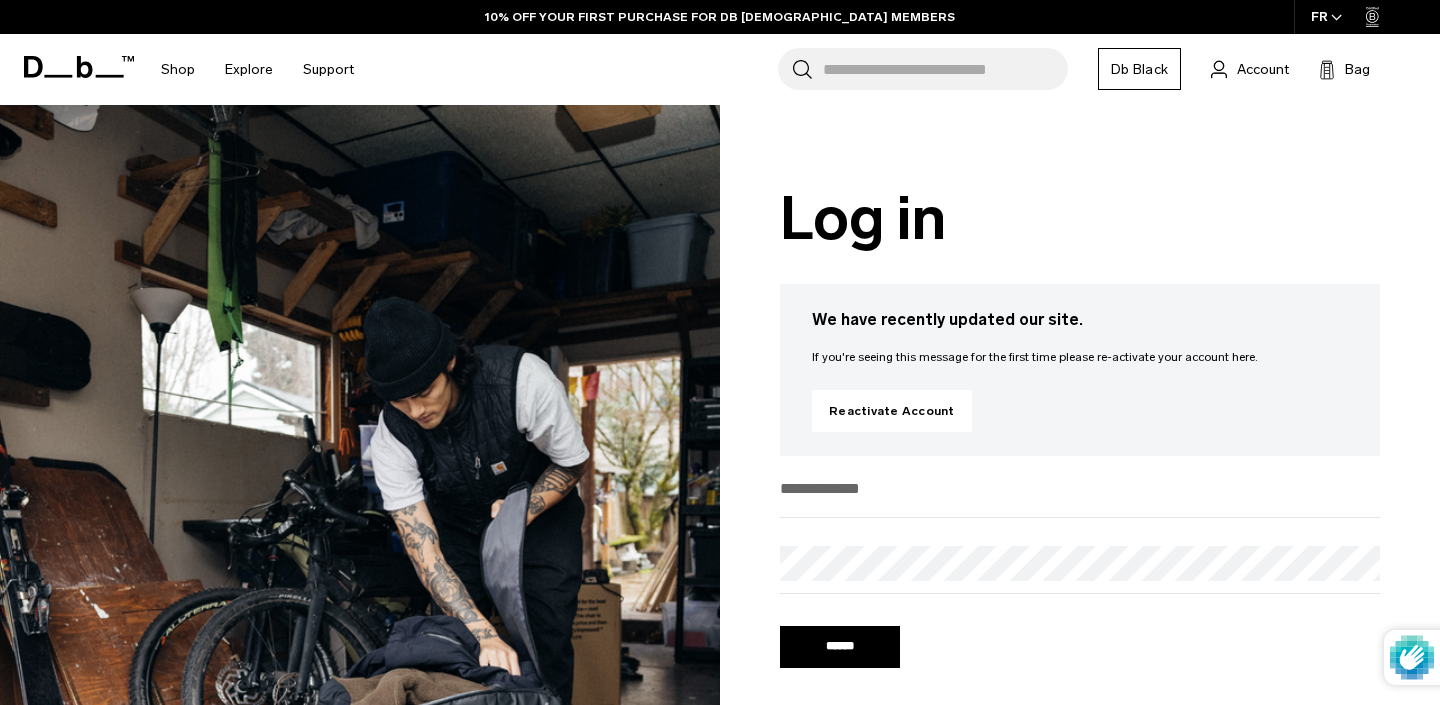 type on "**********" 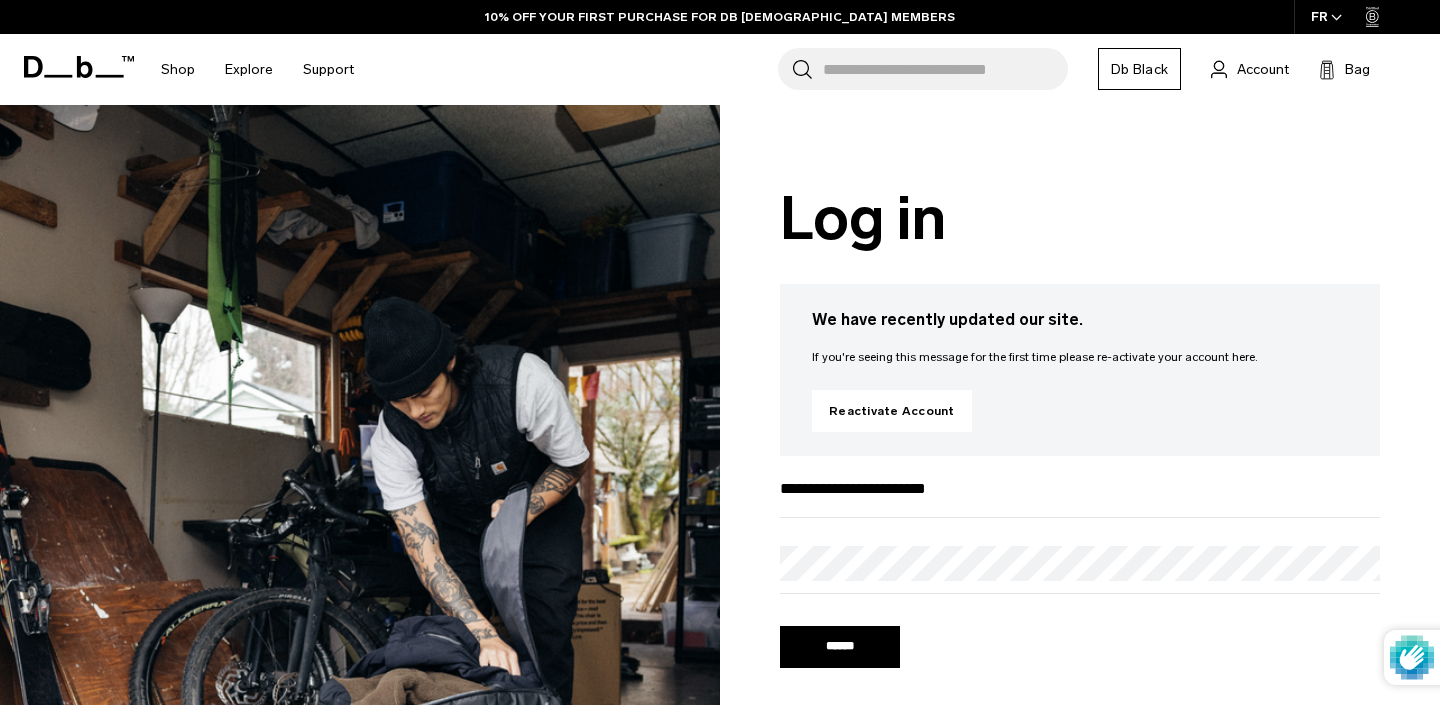 click on "******" at bounding box center [840, 647] 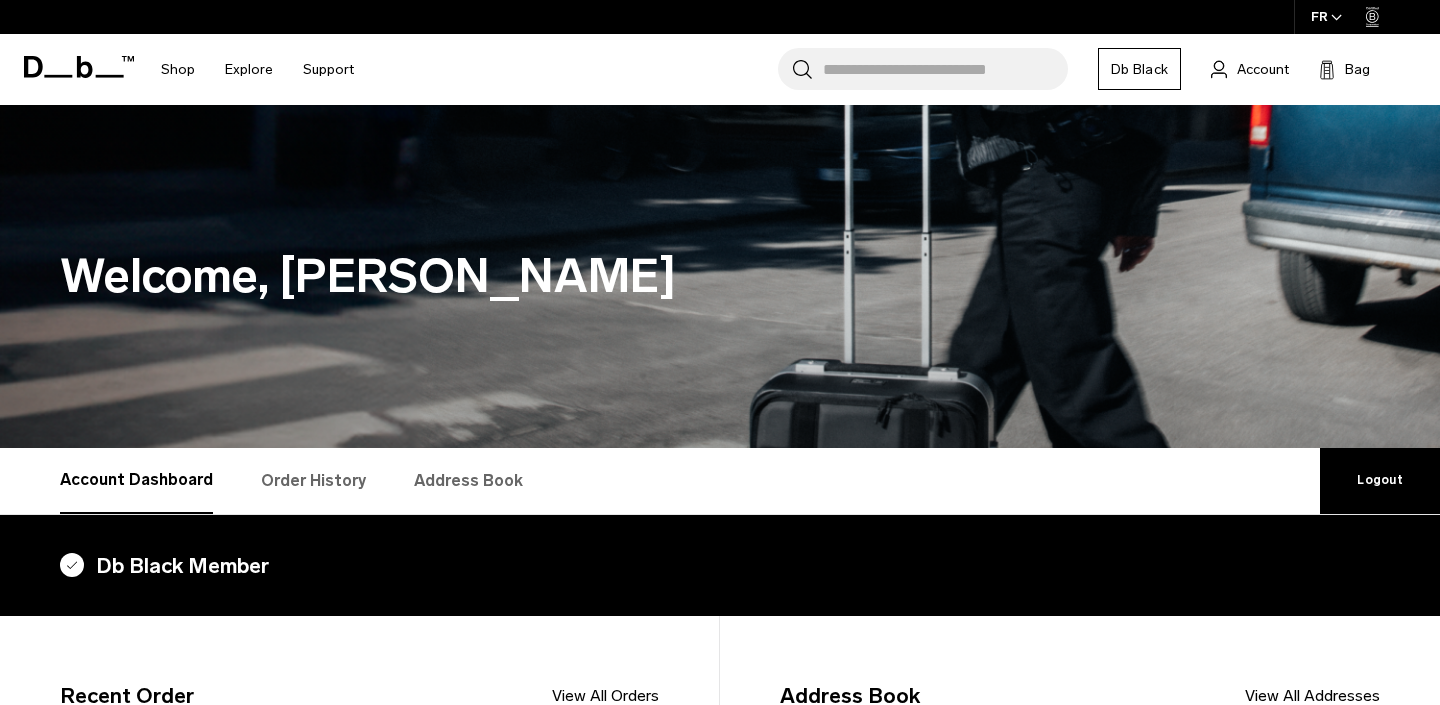 scroll, scrollTop: 0, scrollLeft: 0, axis: both 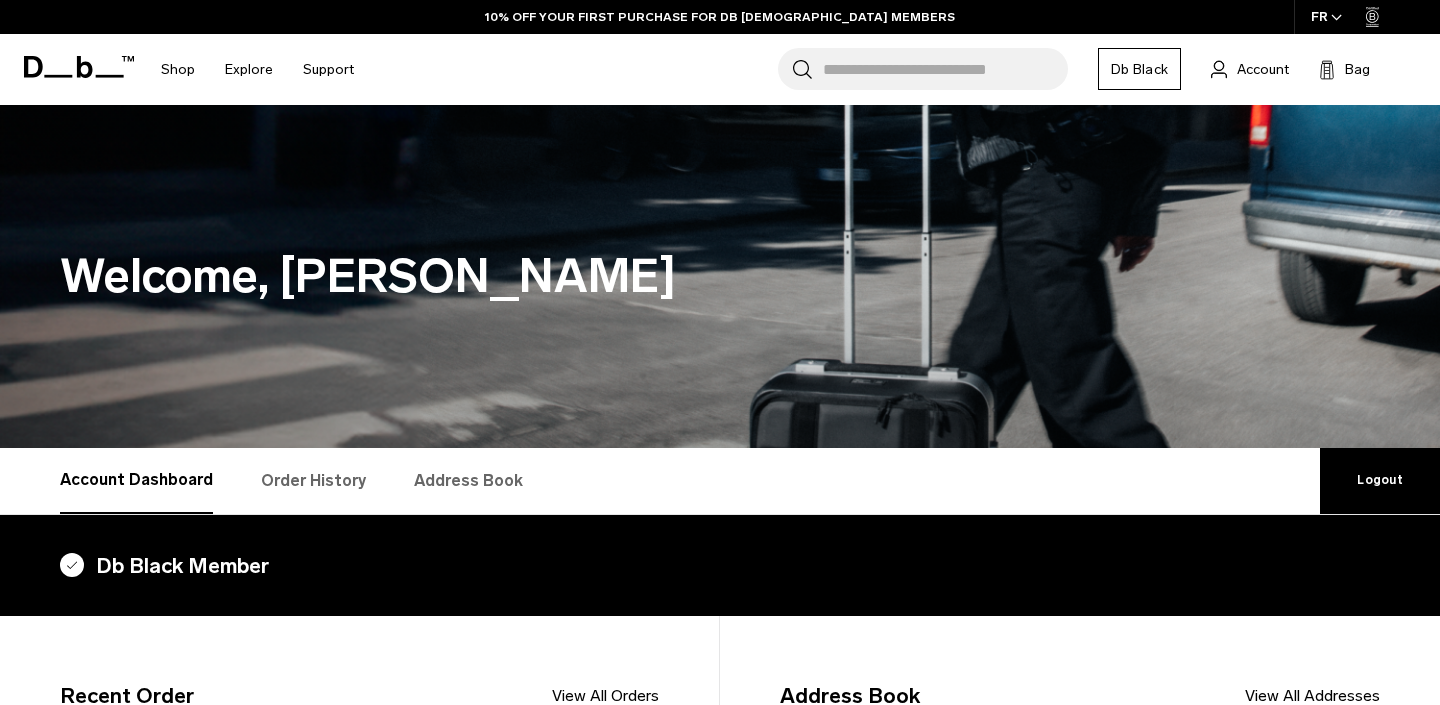 click on "Db Black" at bounding box center (1139, 69) 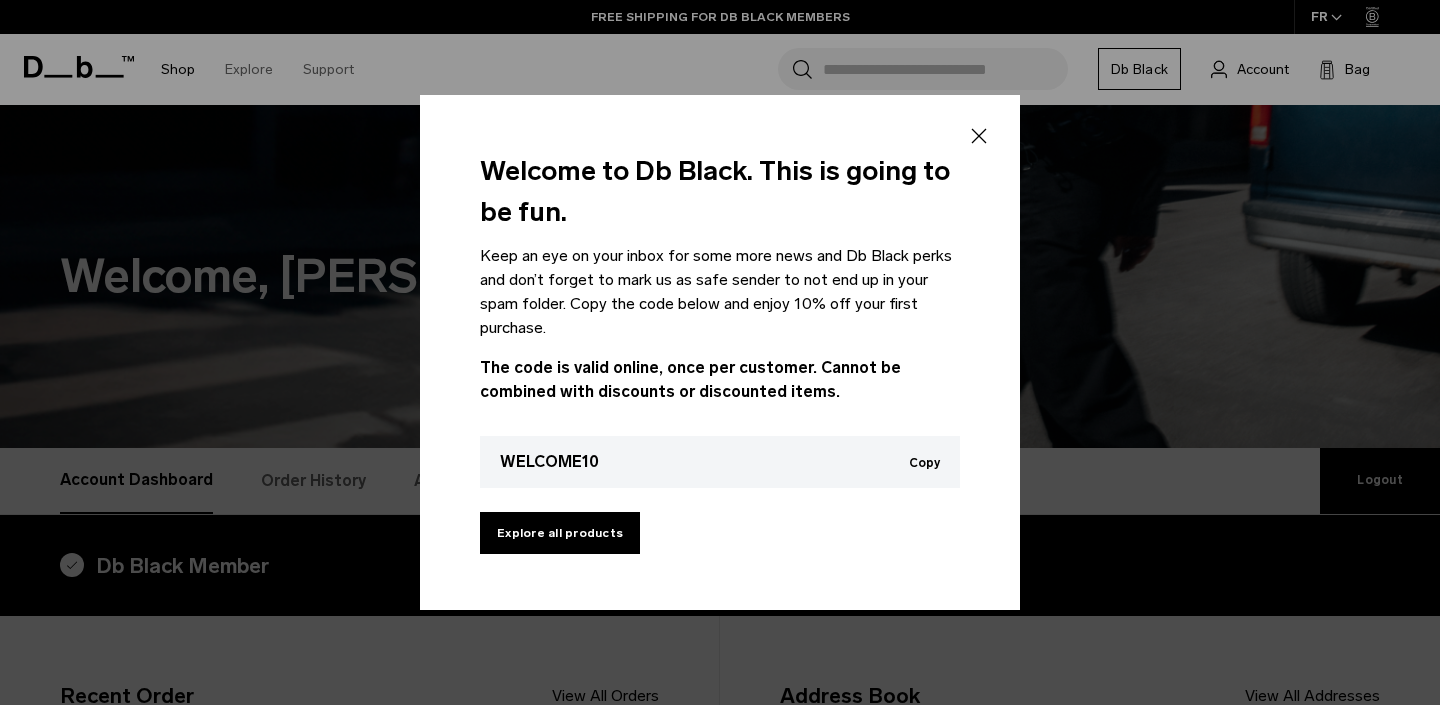 click at bounding box center [720, 352] 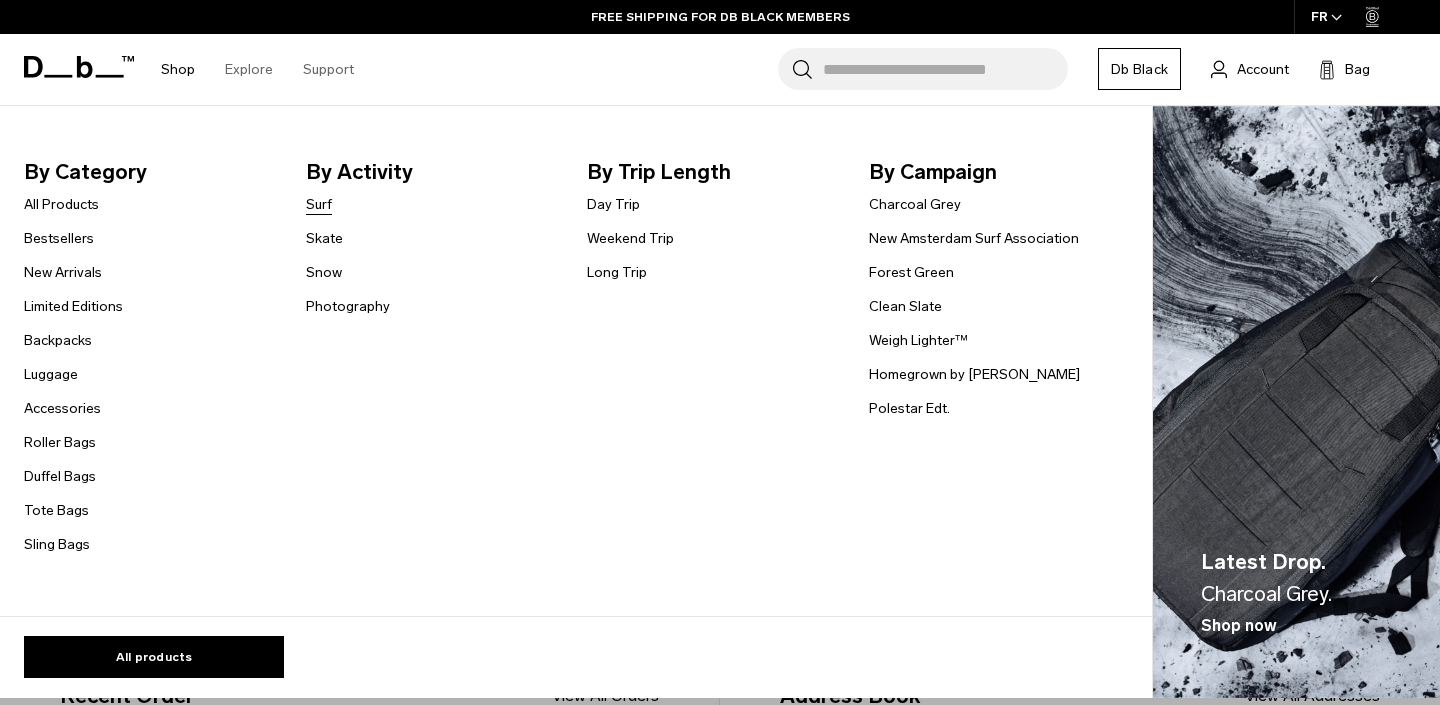click on "Surf" at bounding box center [319, 204] 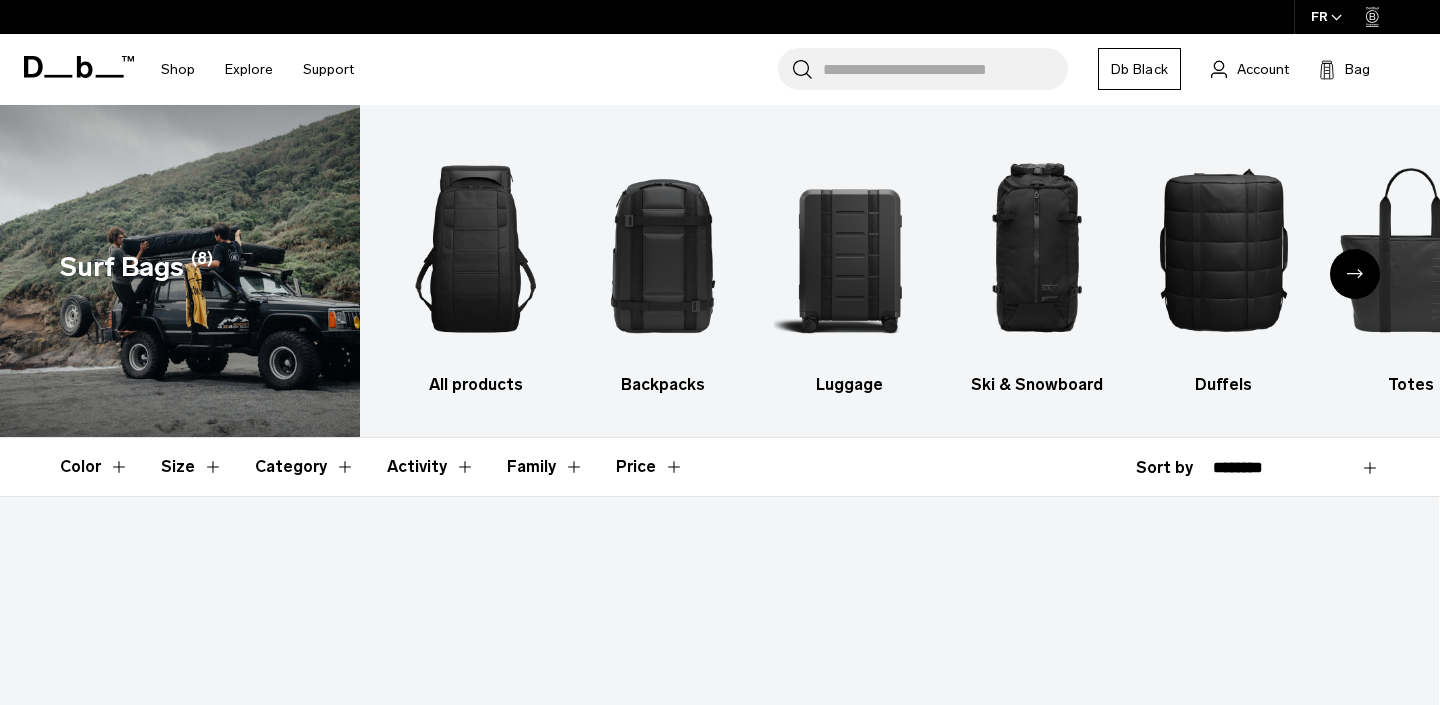 scroll, scrollTop: 47, scrollLeft: 0, axis: vertical 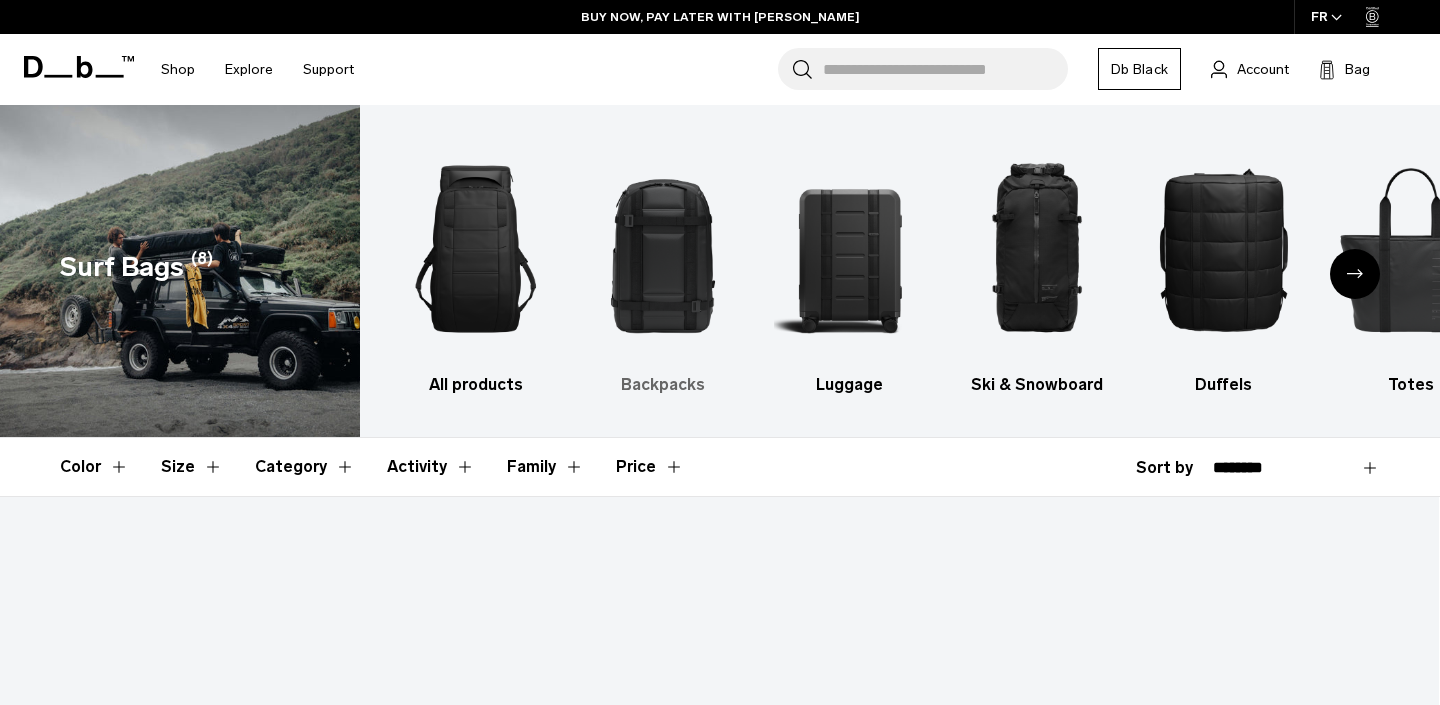 click at bounding box center [663, 249] 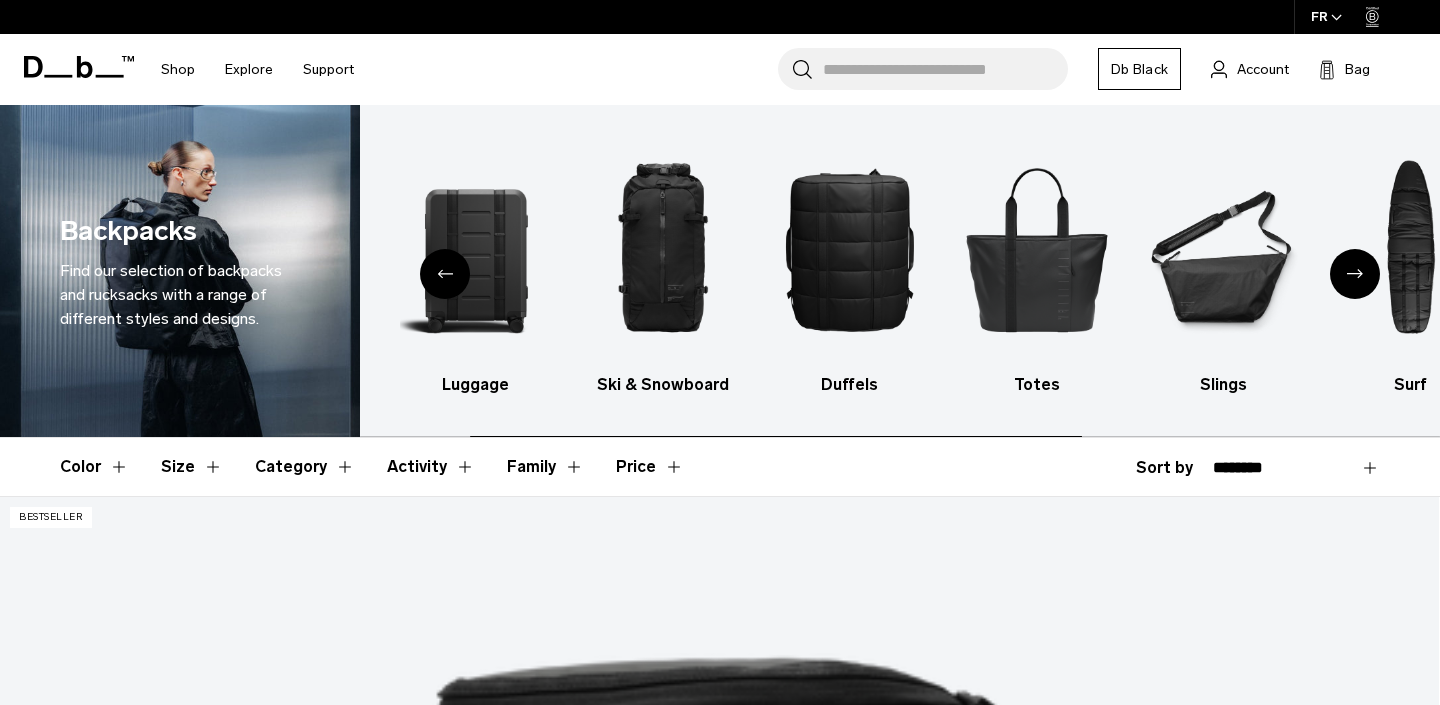scroll, scrollTop: 0, scrollLeft: 0, axis: both 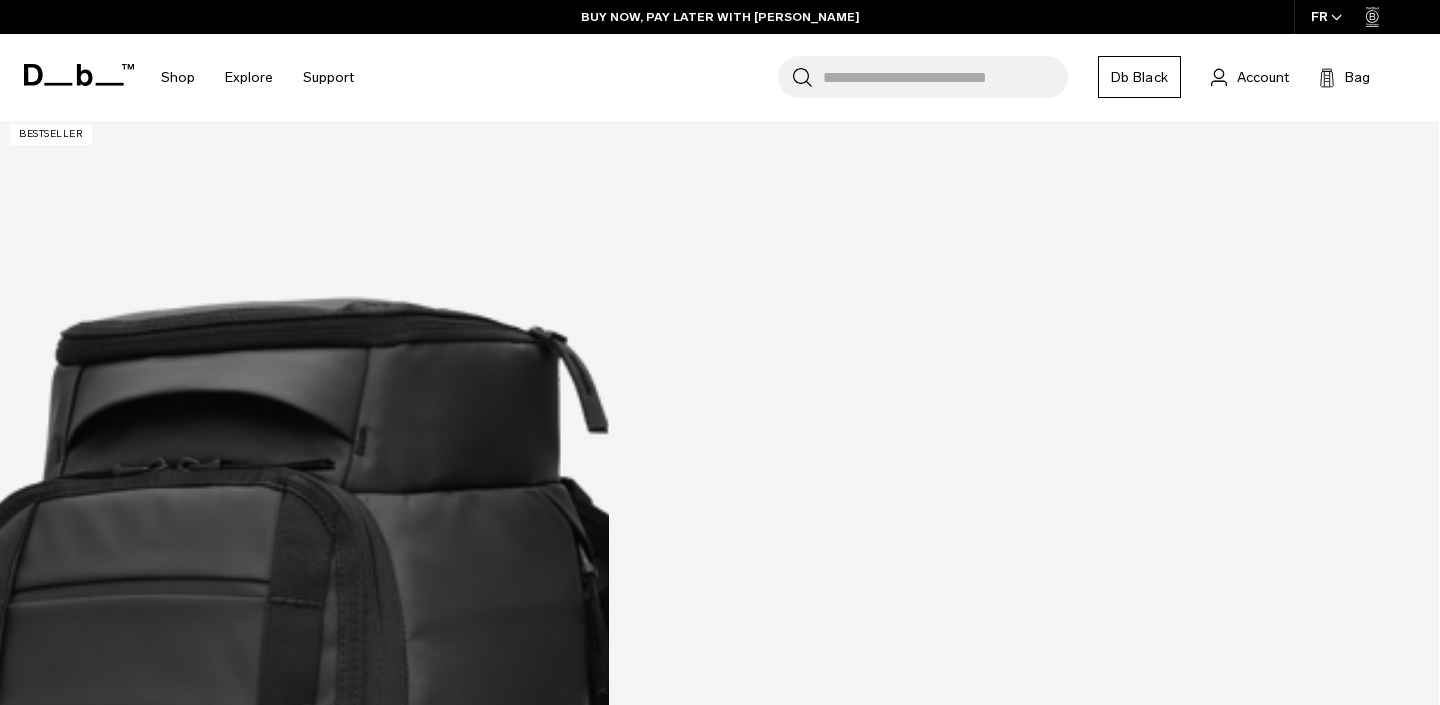 click at bounding box center [719, 23740] 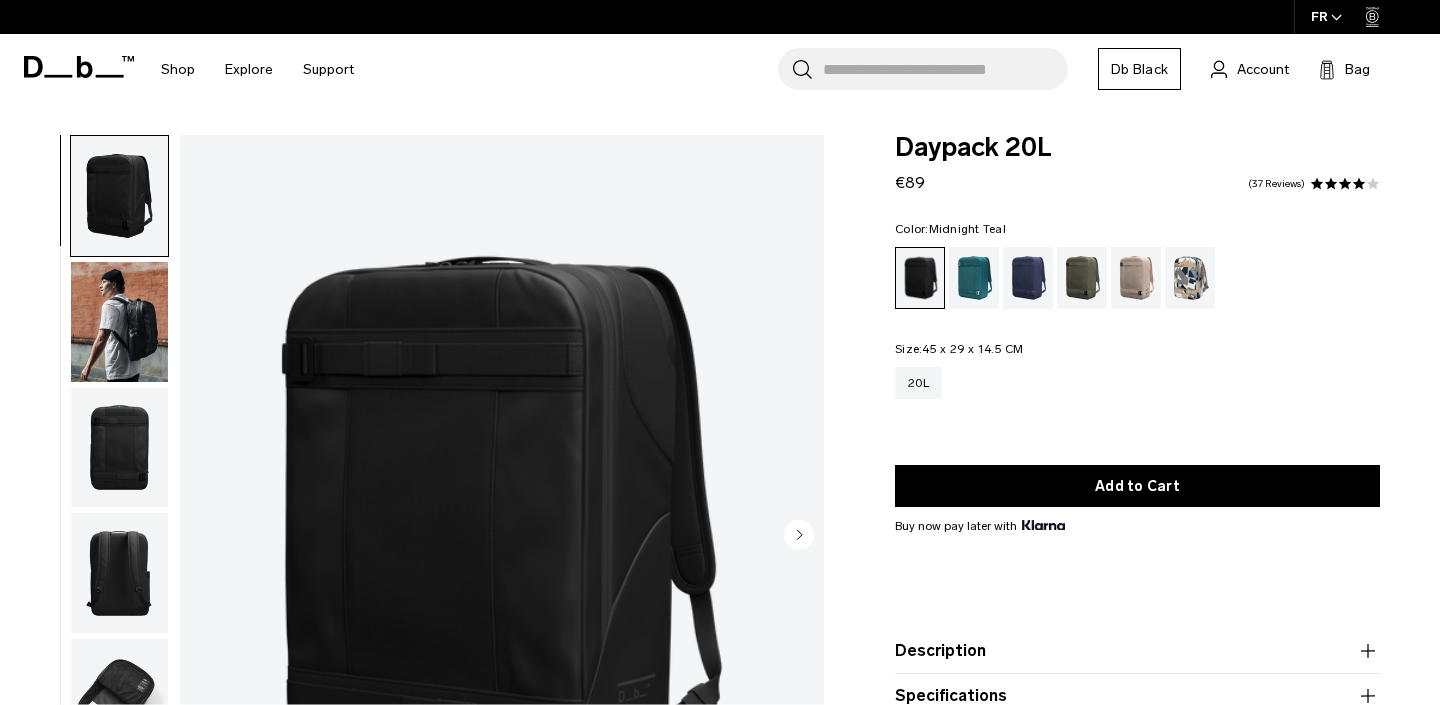 scroll, scrollTop: 0, scrollLeft: 0, axis: both 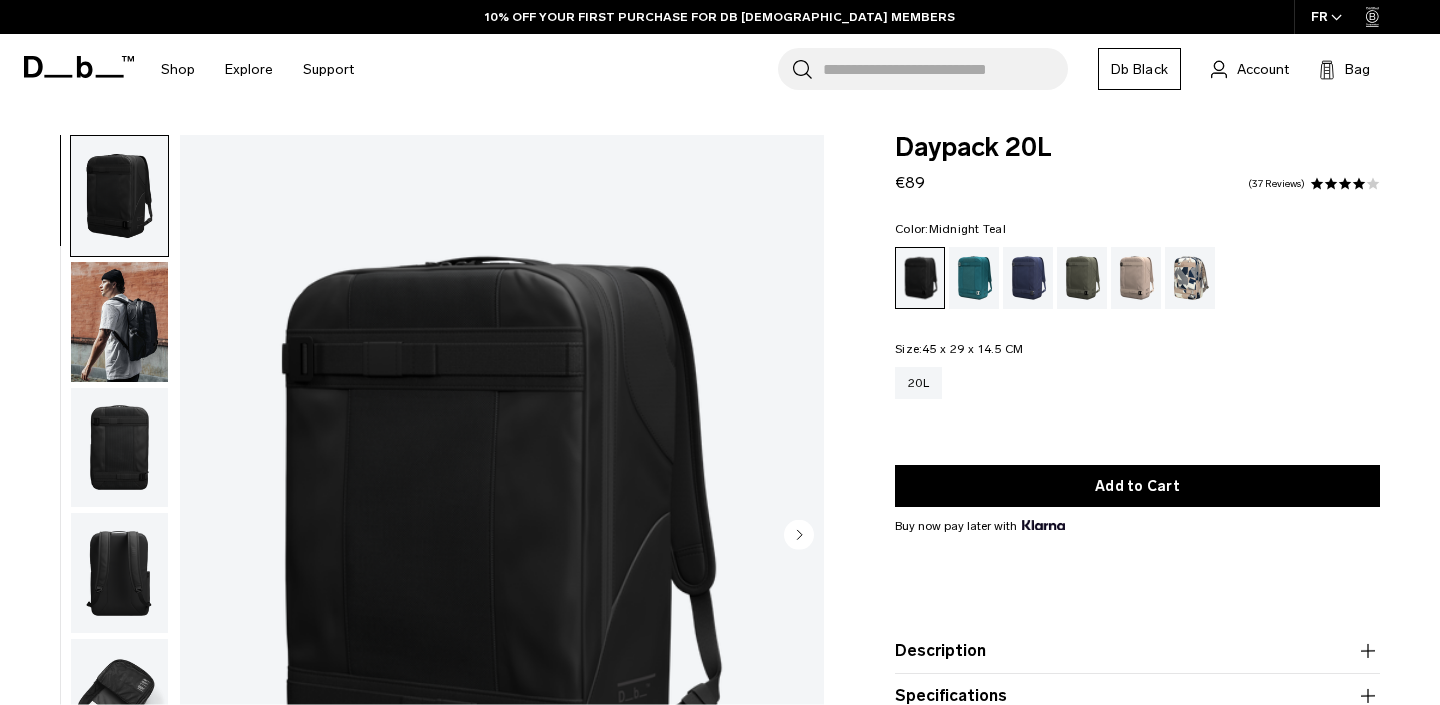 click at bounding box center [974, 278] 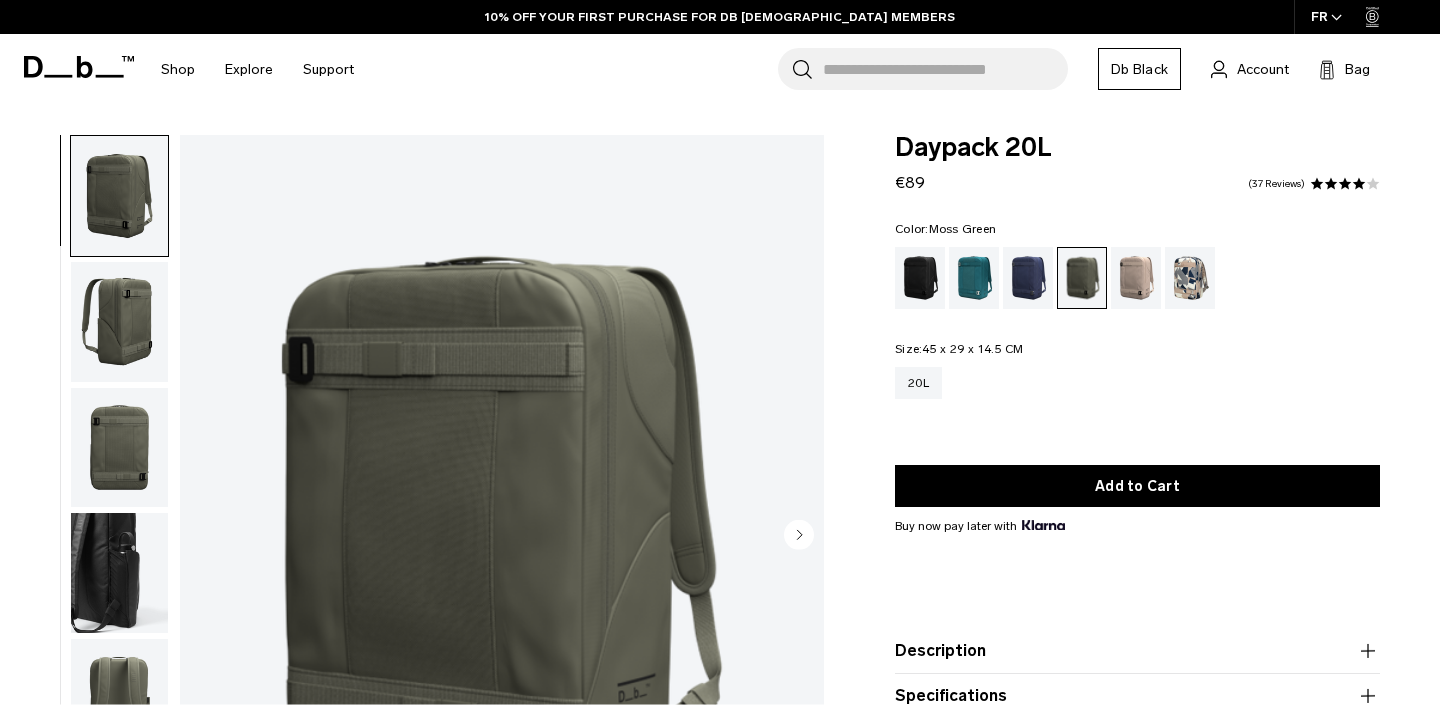 scroll, scrollTop: 0, scrollLeft: 0, axis: both 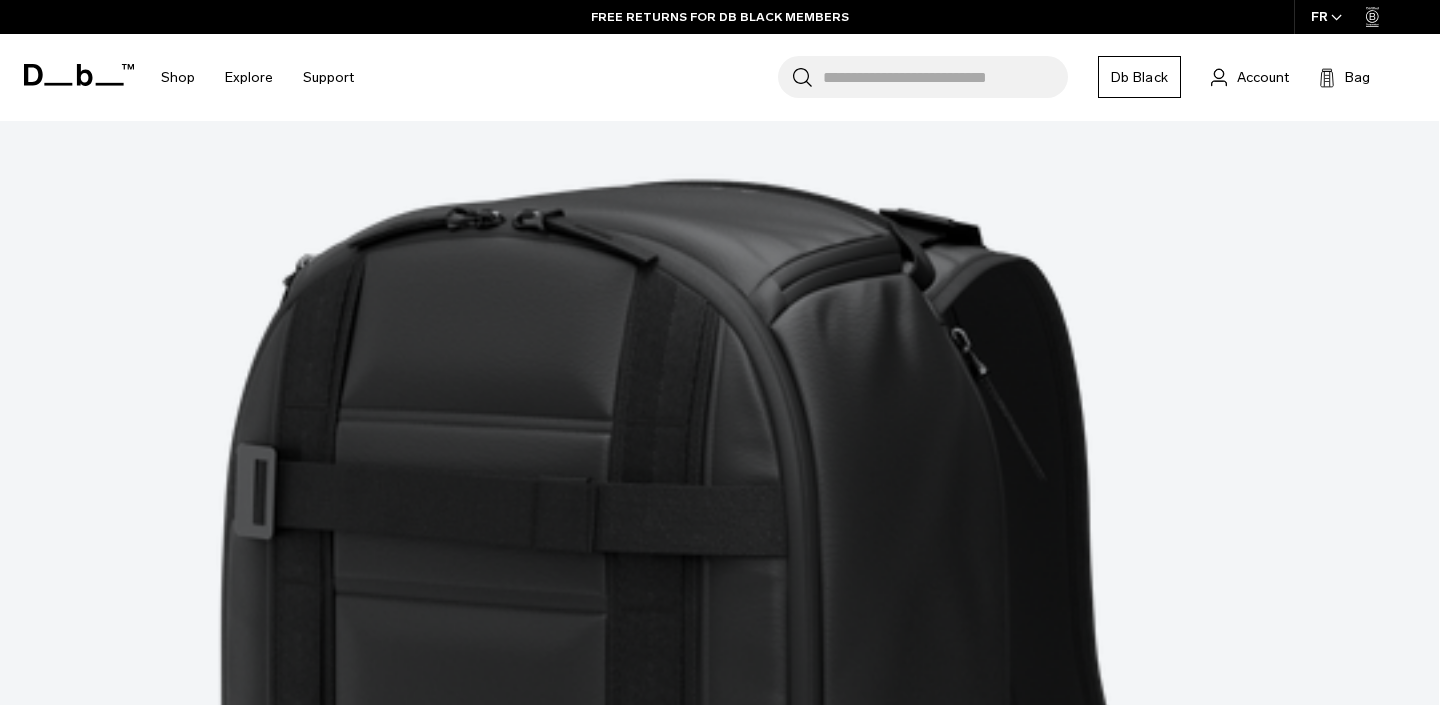 click on "Show more" at bounding box center (719, 64988) 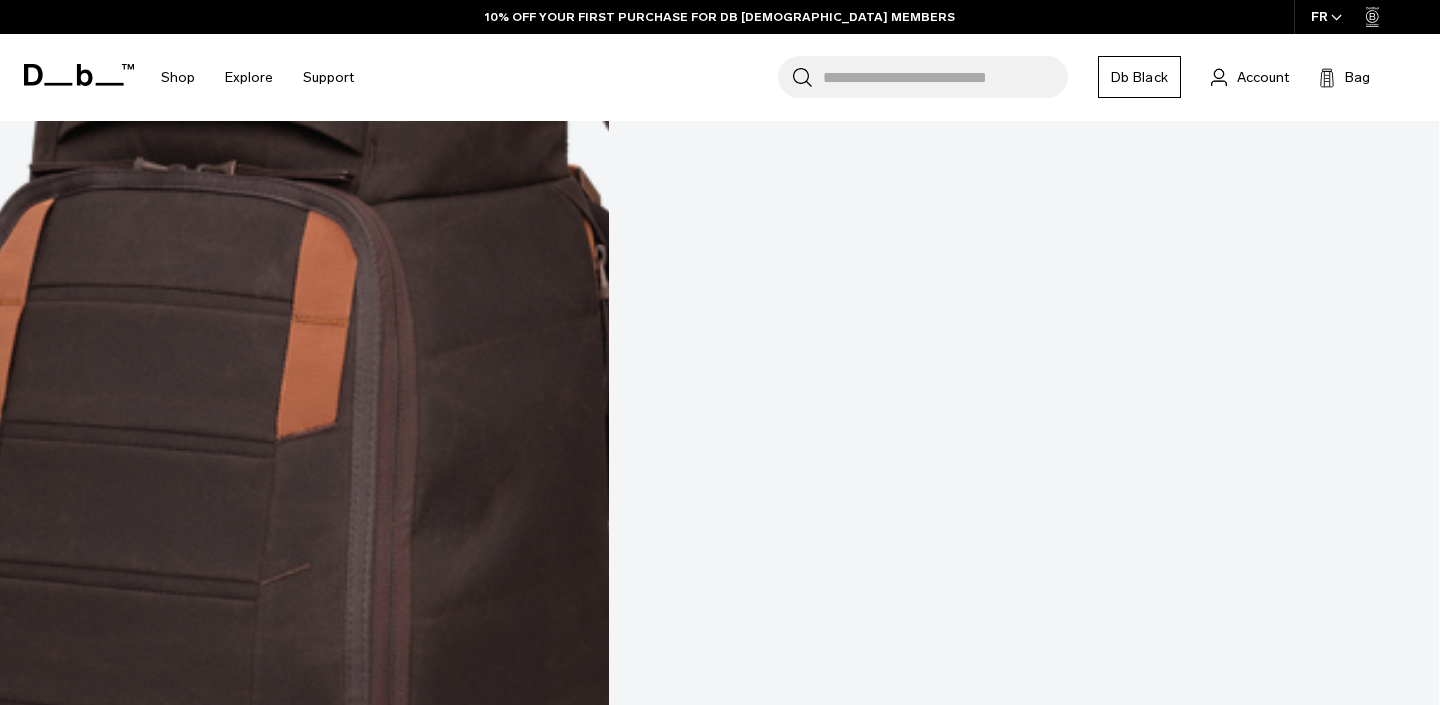 scroll, scrollTop: 11236, scrollLeft: 0, axis: vertical 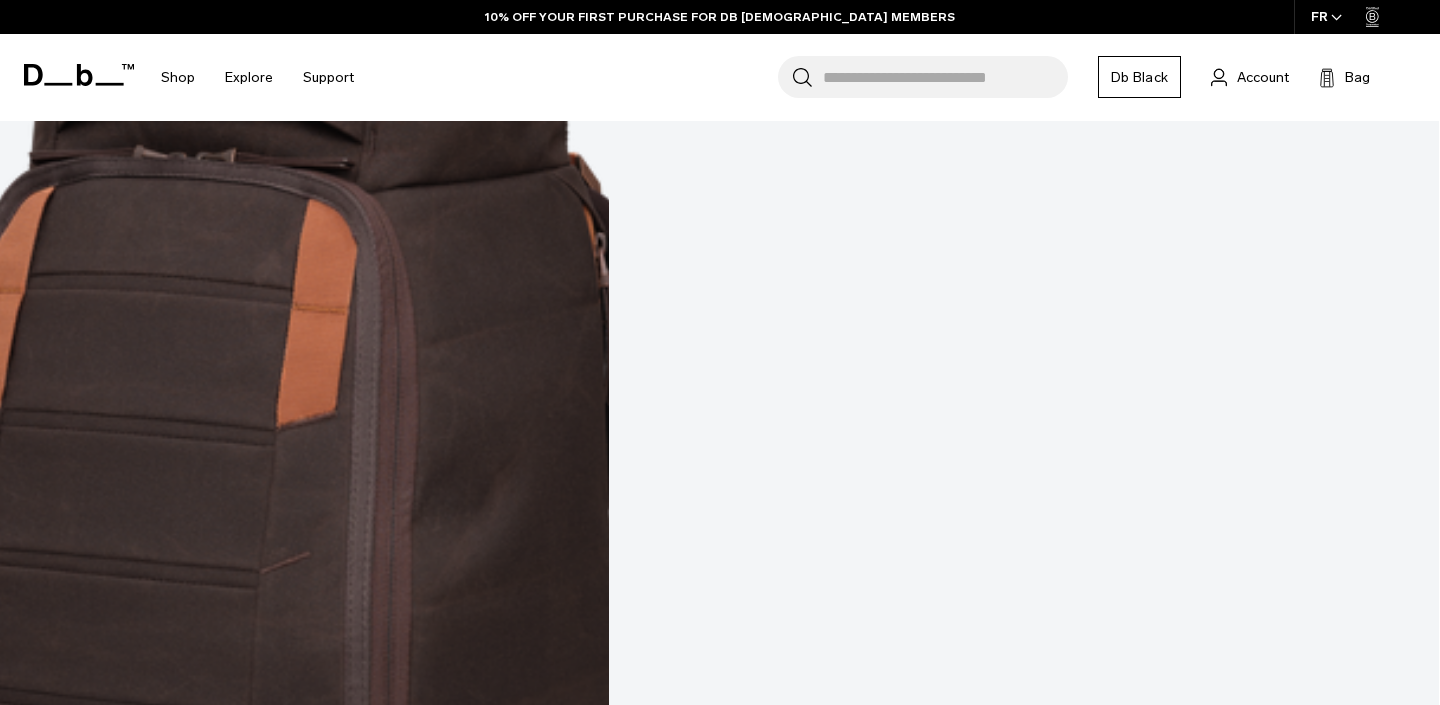 click on "Show more" at bounding box center (719, 129728) 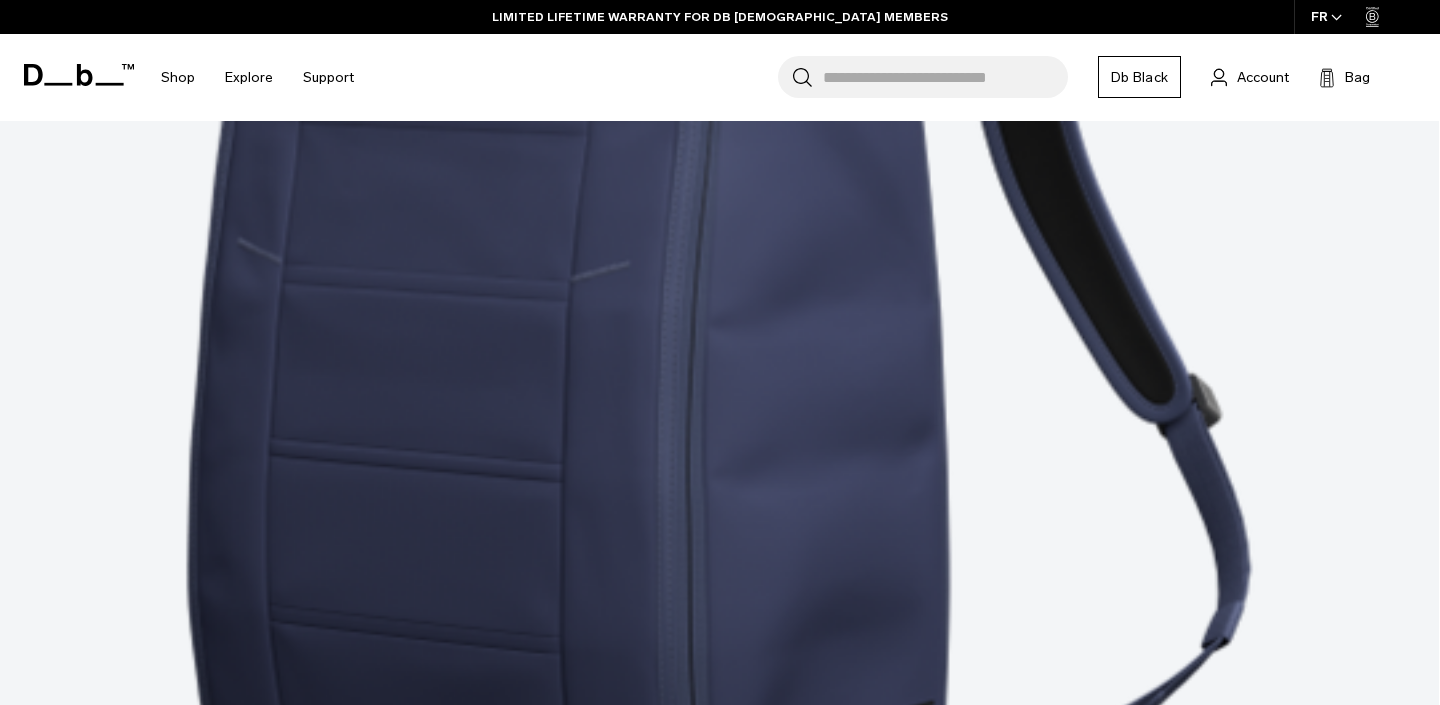 scroll, scrollTop: 14794, scrollLeft: 0, axis: vertical 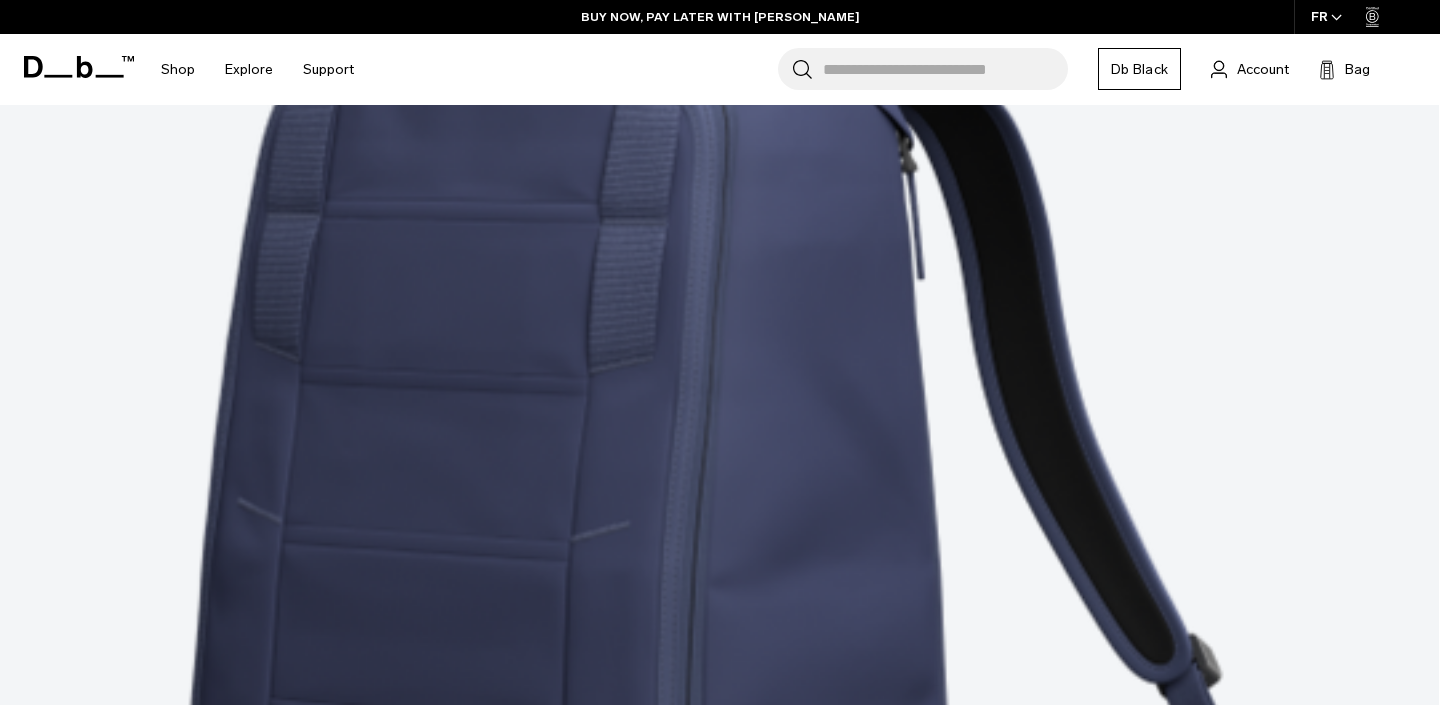 click at bounding box center [719, 172463] 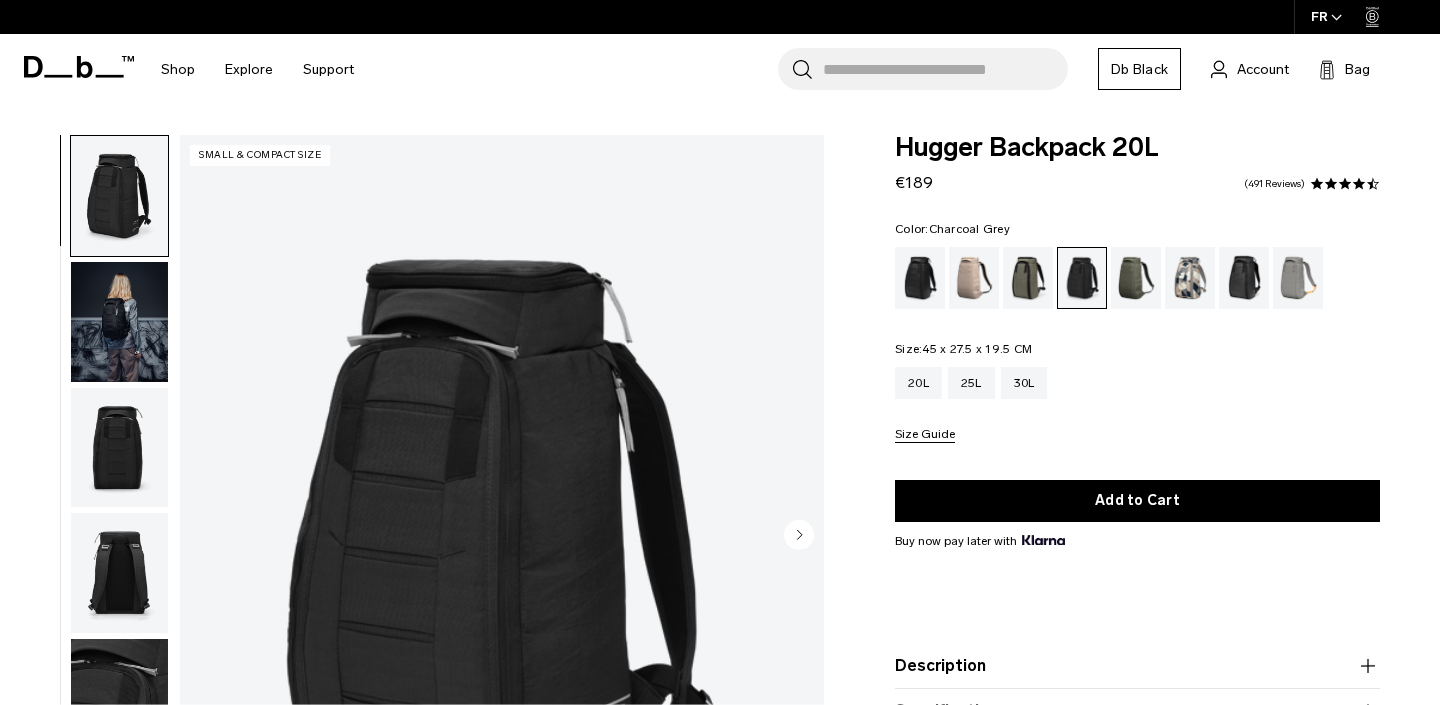 scroll, scrollTop: 0, scrollLeft: 0, axis: both 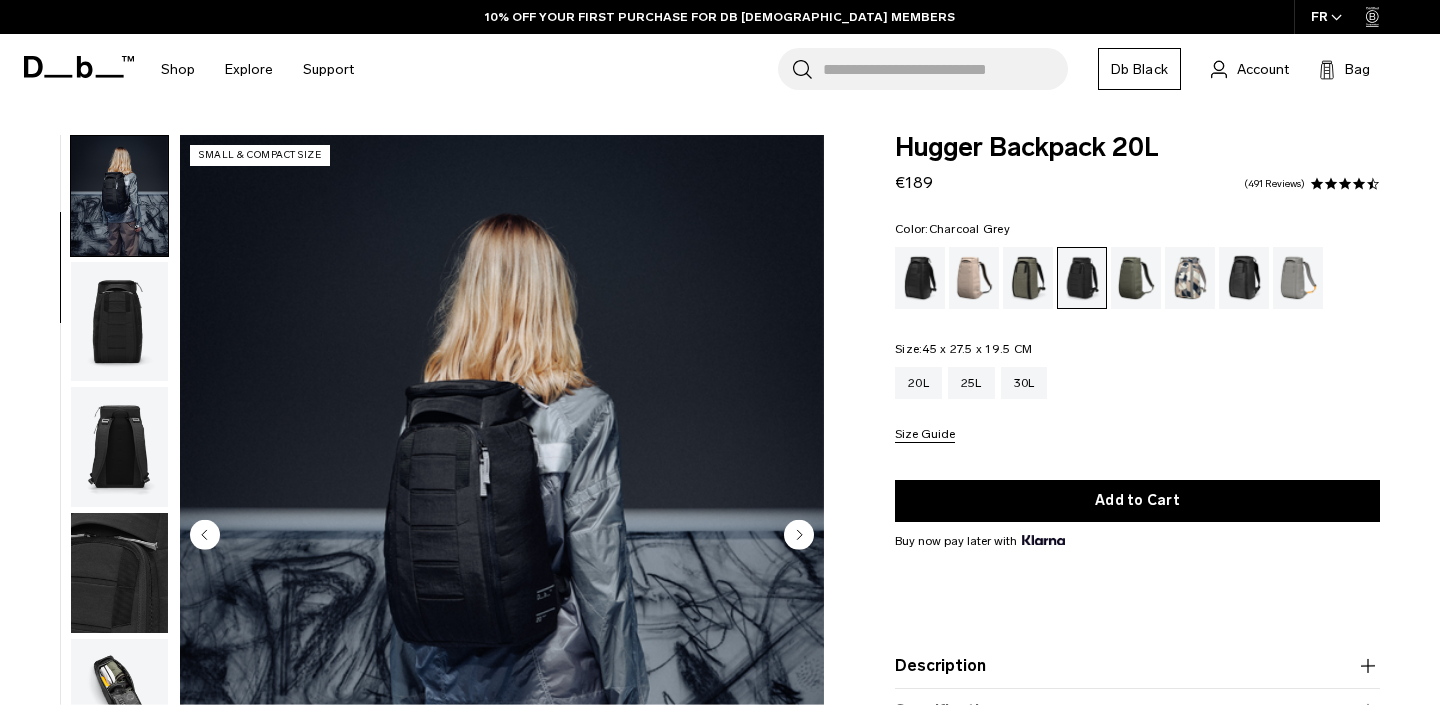 click at bounding box center (119, 322) 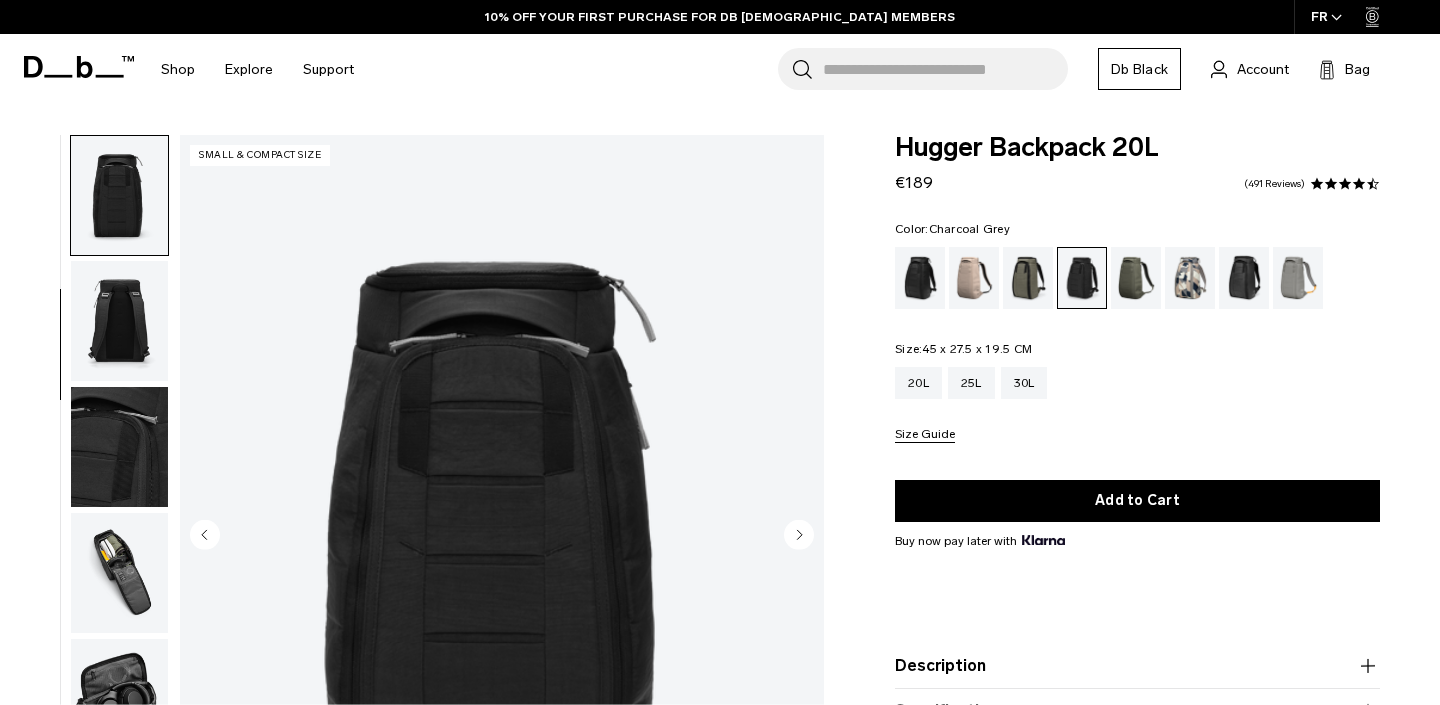 click at bounding box center [119, 321] 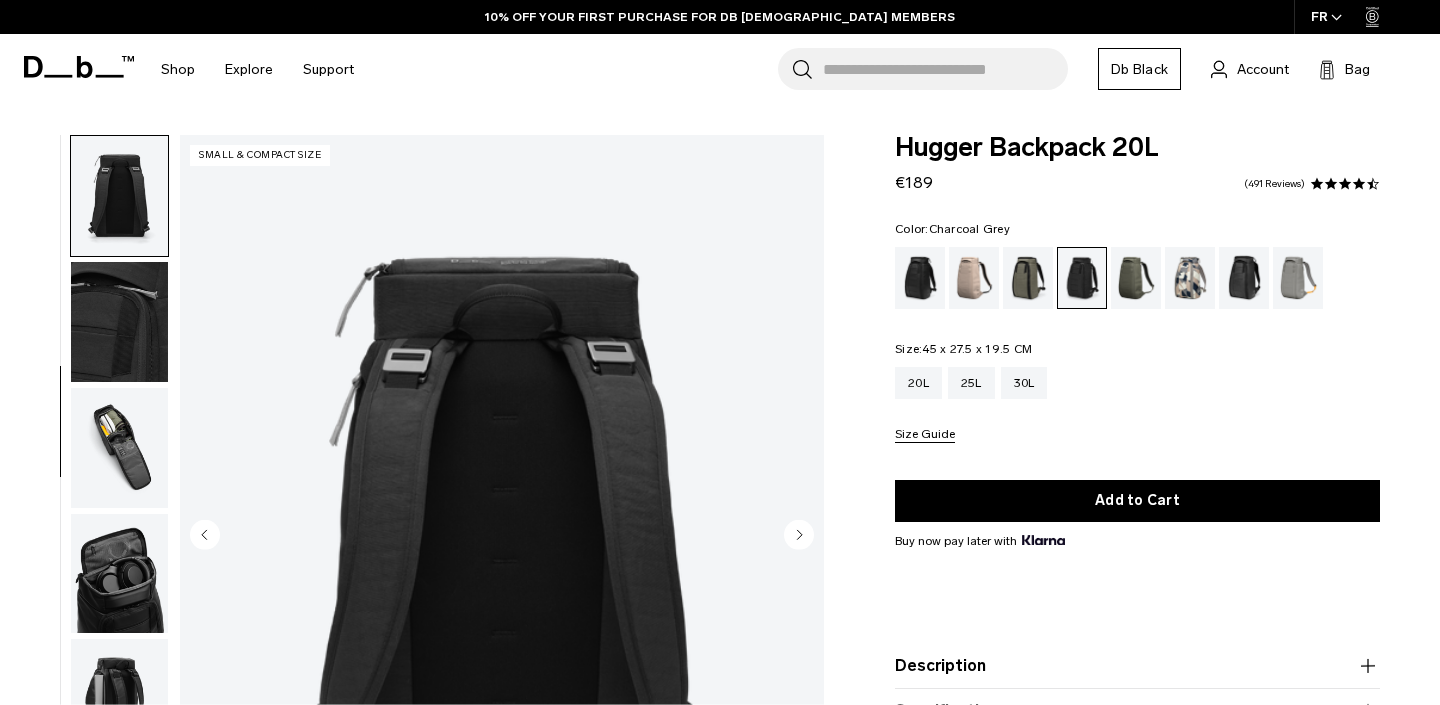 click at bounding box center (119, 448) 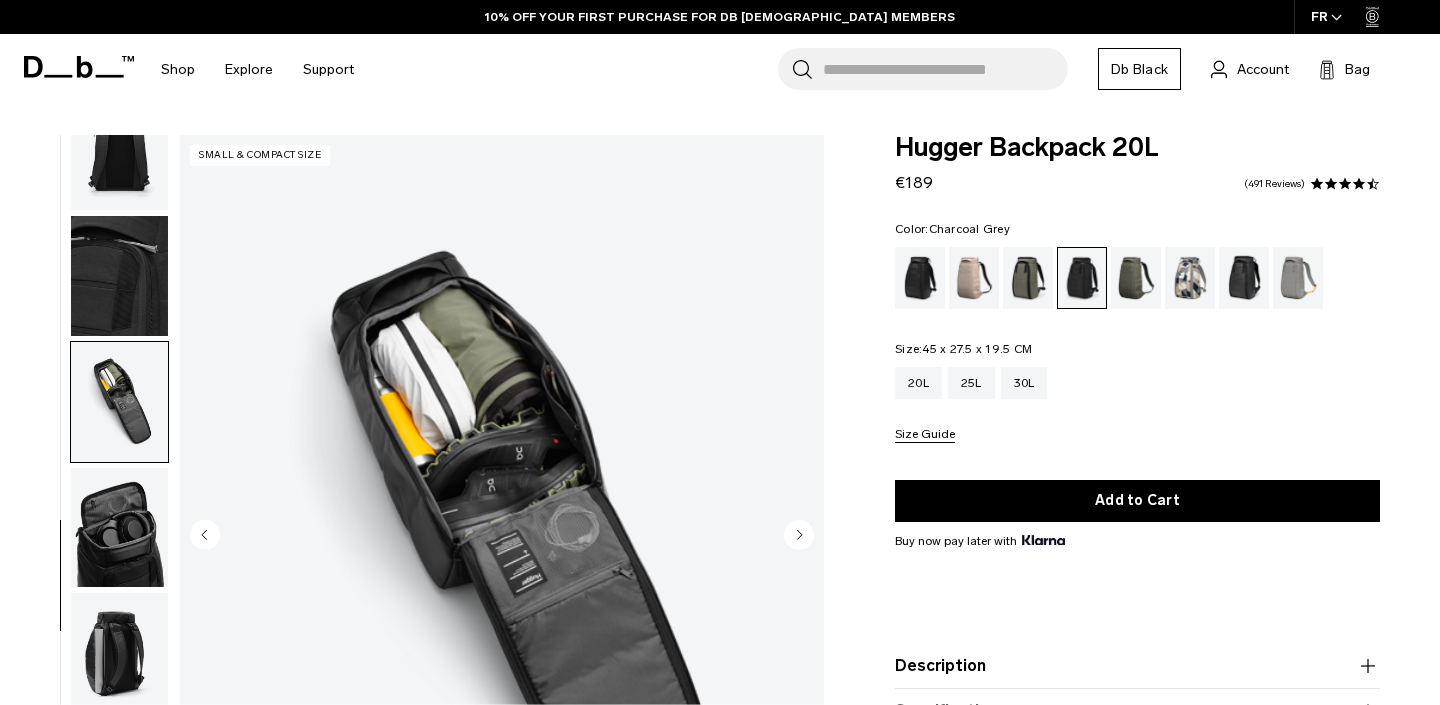 scroll, scrollTop: 450, scrollLeft: 0, axis: vertical 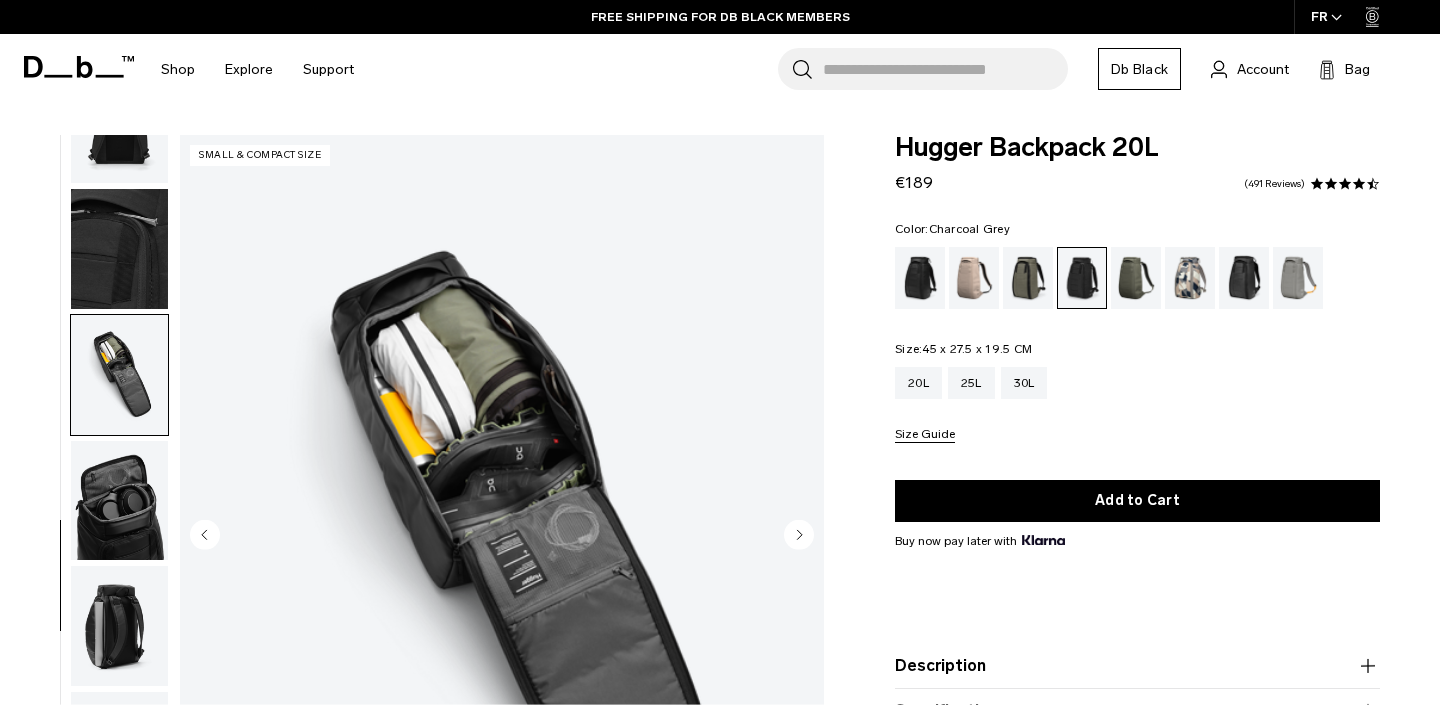 click at bounding box center (119, 501) 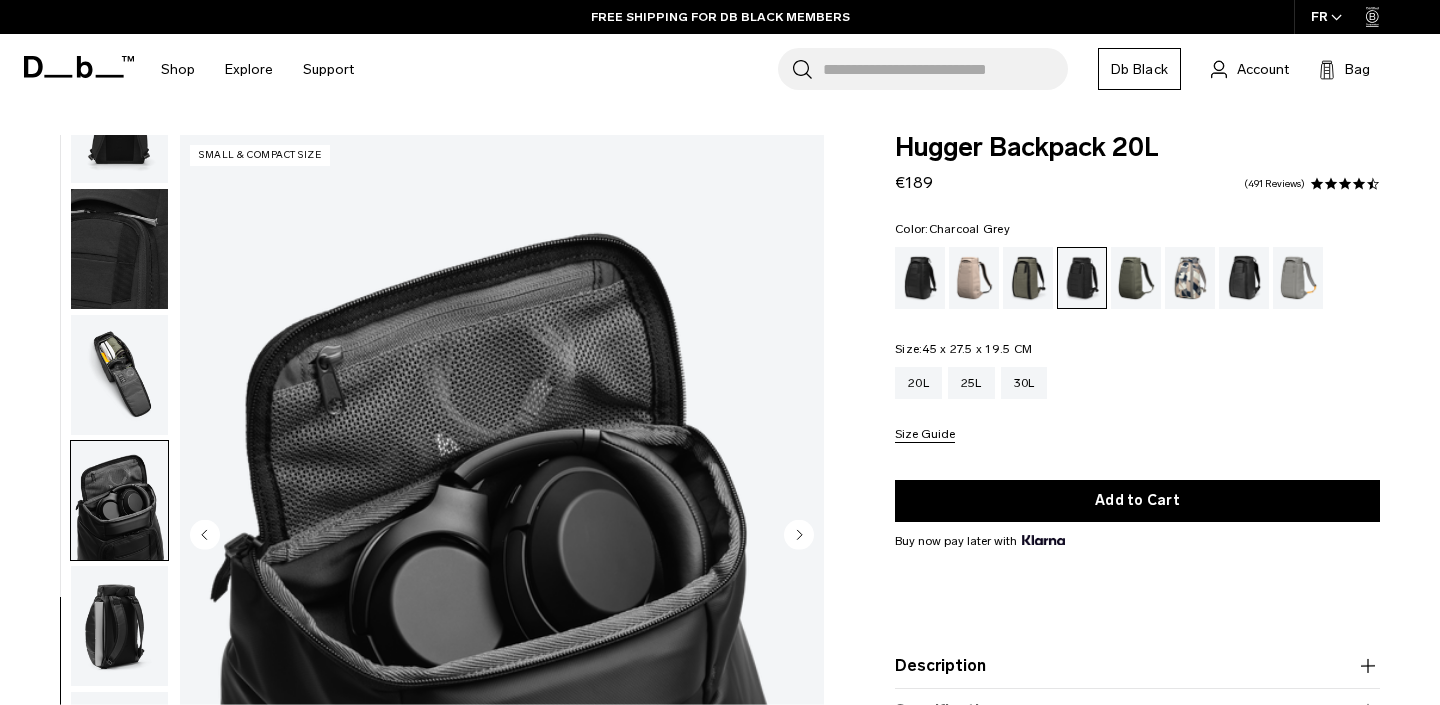 click at bounding box center [119, 626] 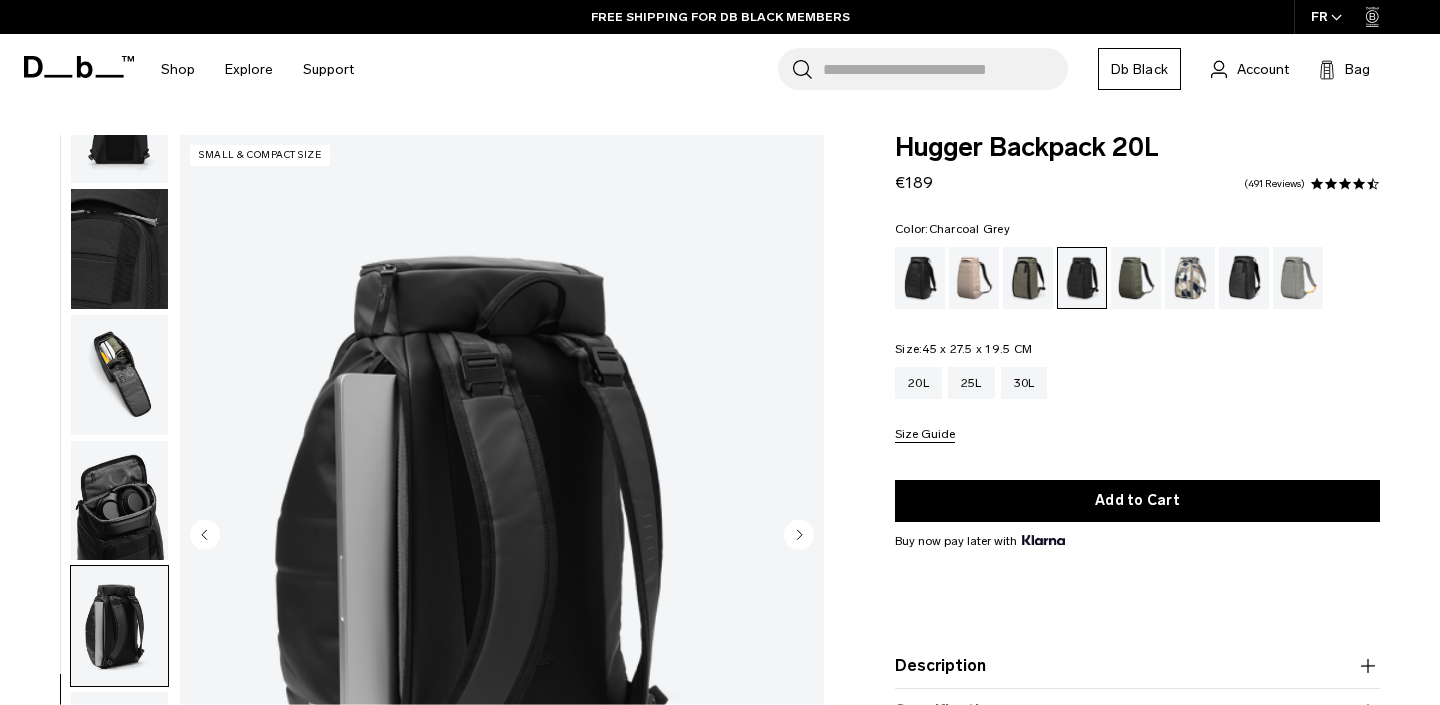 click at bounding box center (119, 626) 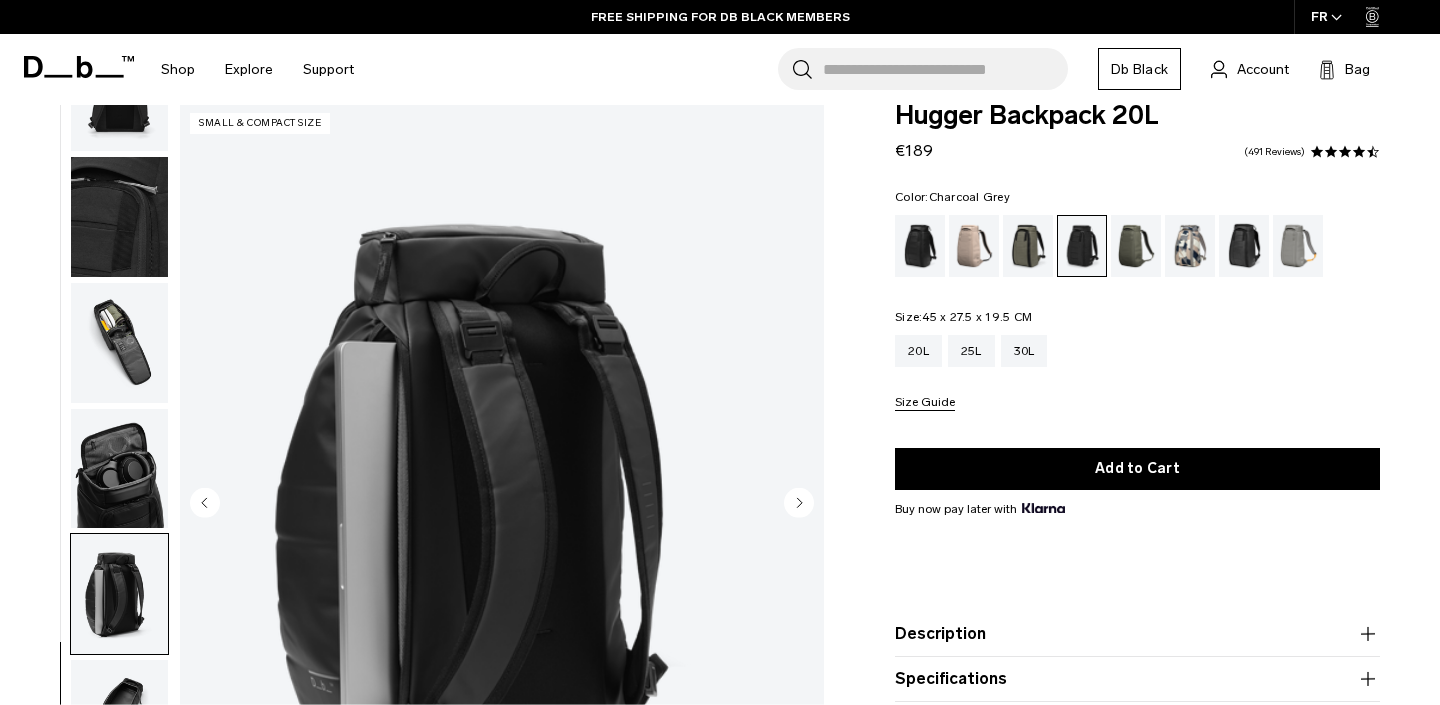 scroll, scrollTop: 207, scrollLeft: 0, axis: vertical 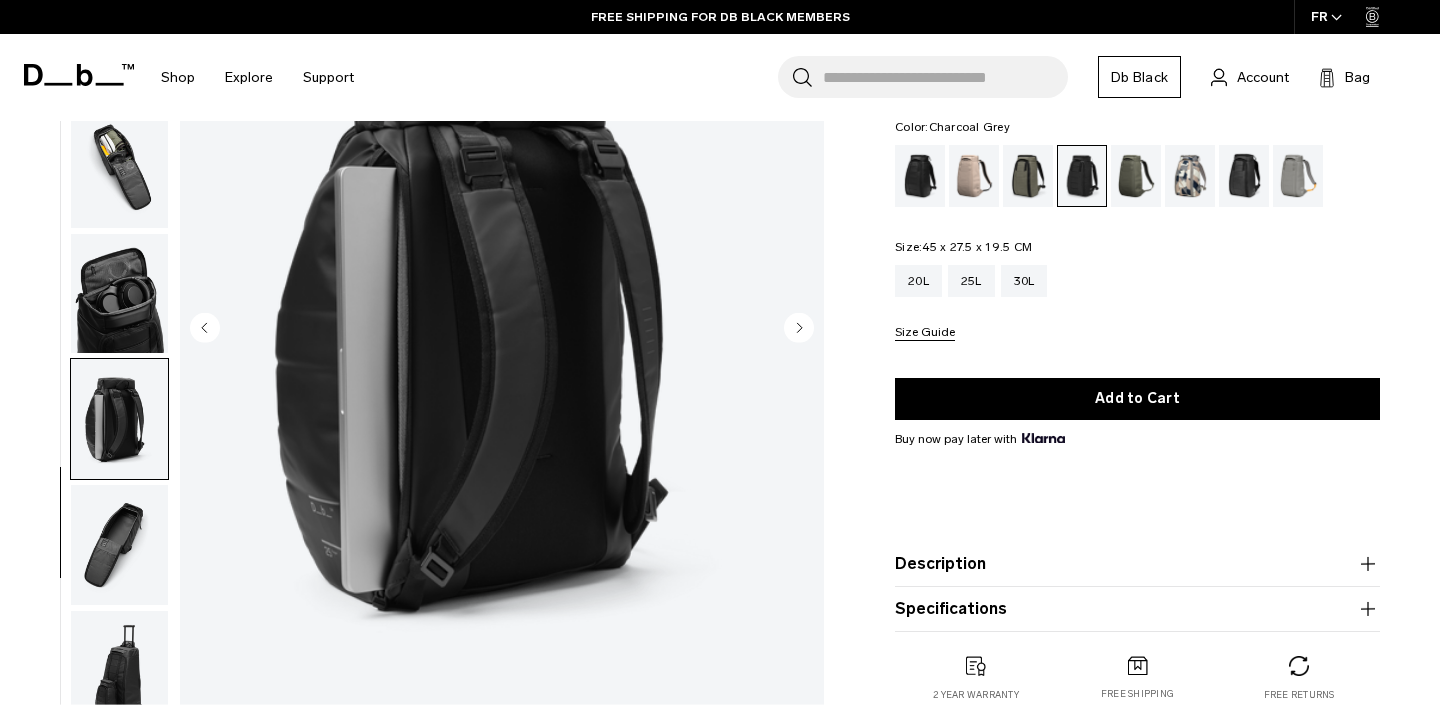 click at bounding box center [119, 545] 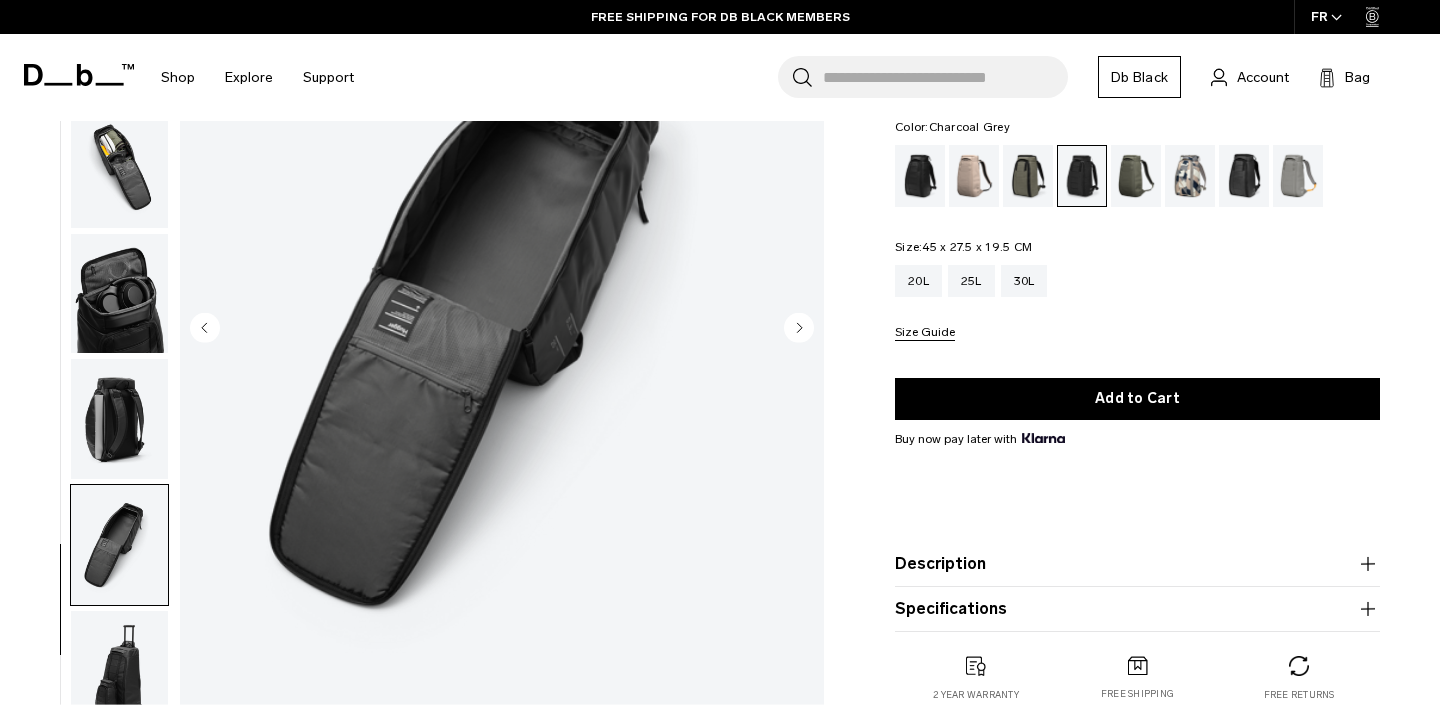 click at bounding box center (119, 671) 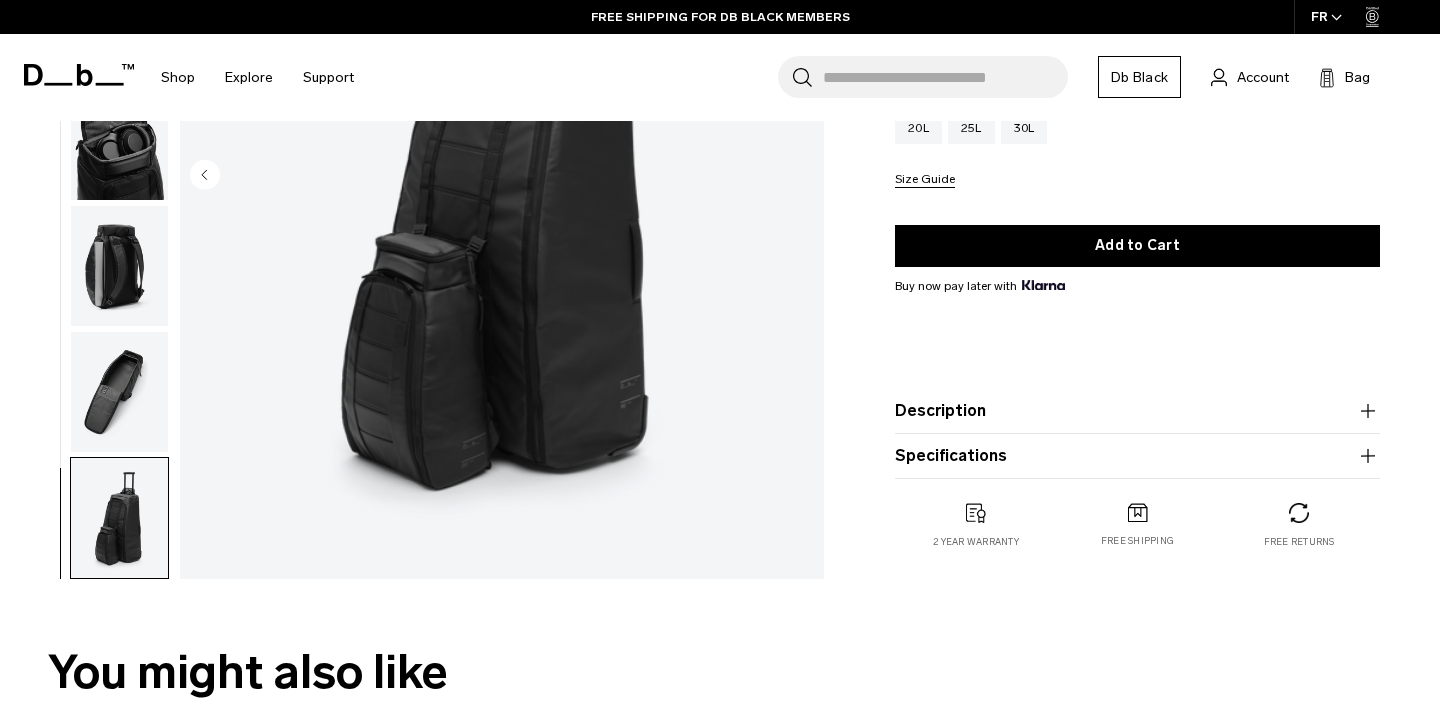 scroll, scrollTop: 384, scrollLeft: 0, axis: vertical 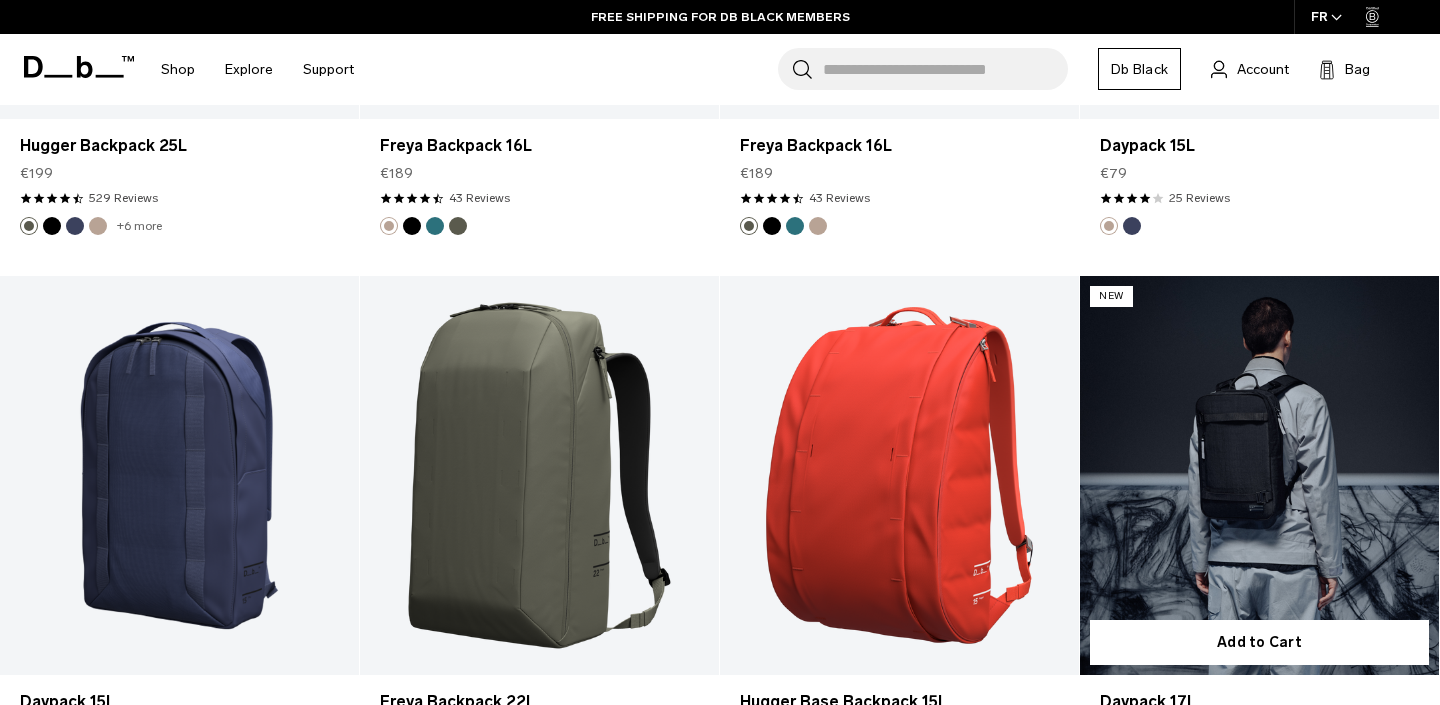 click at bounding box center (1259, 475) 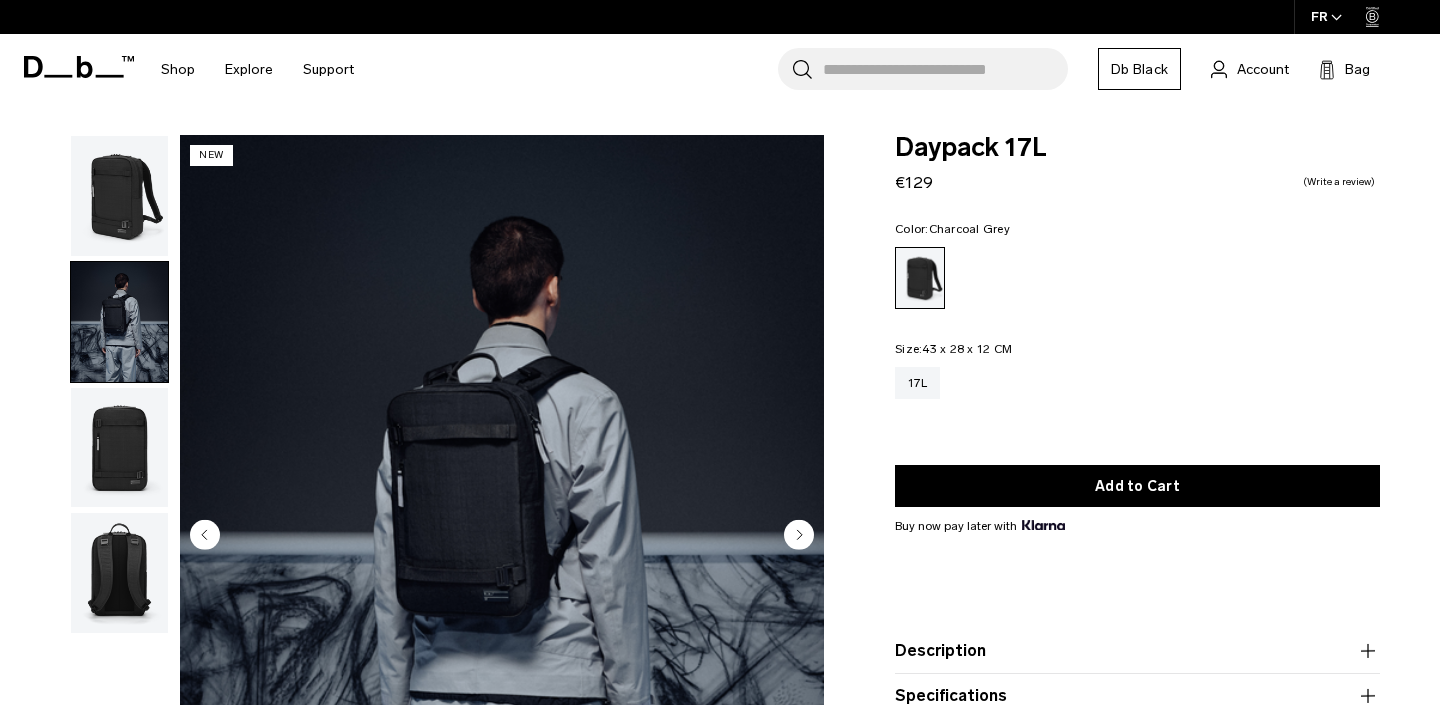 scroll, scrollTop: 0, scrollLeft: 0, axis: both 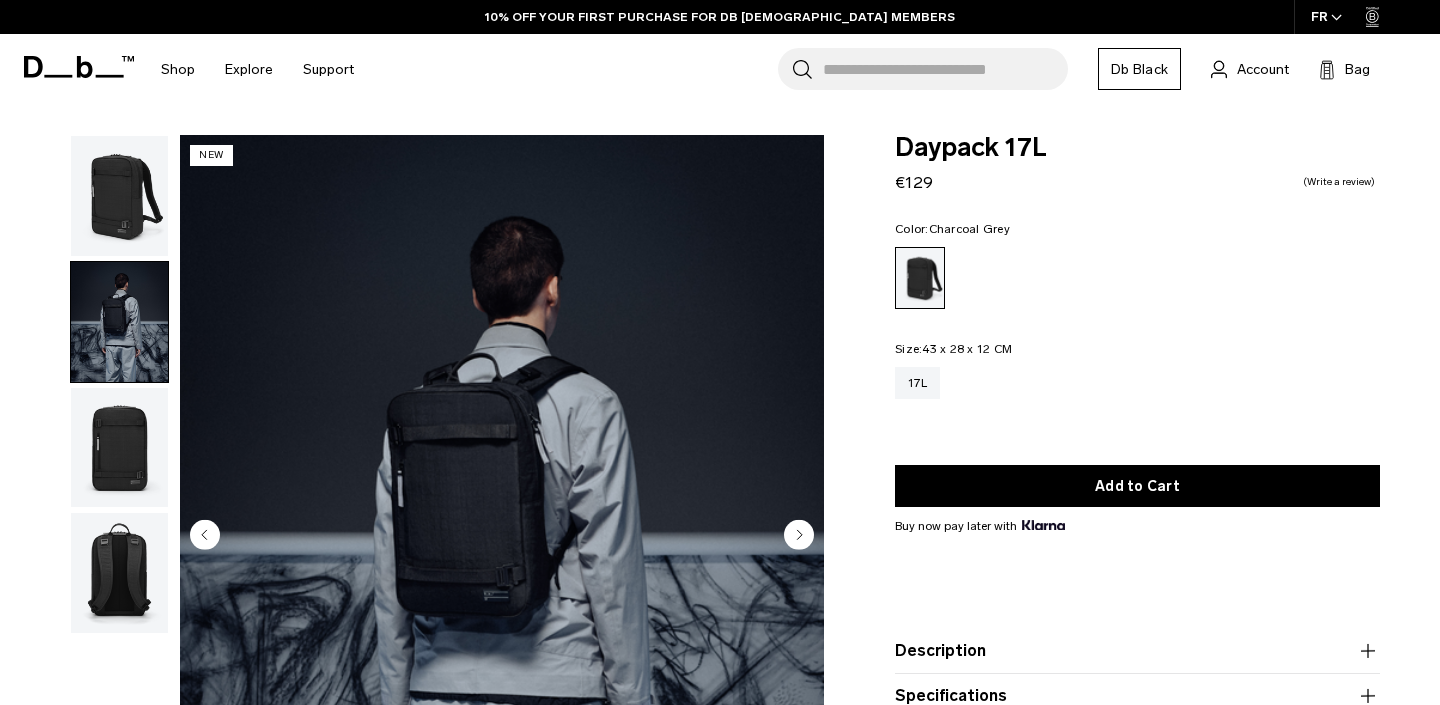 click at bounding box center [119, 448] 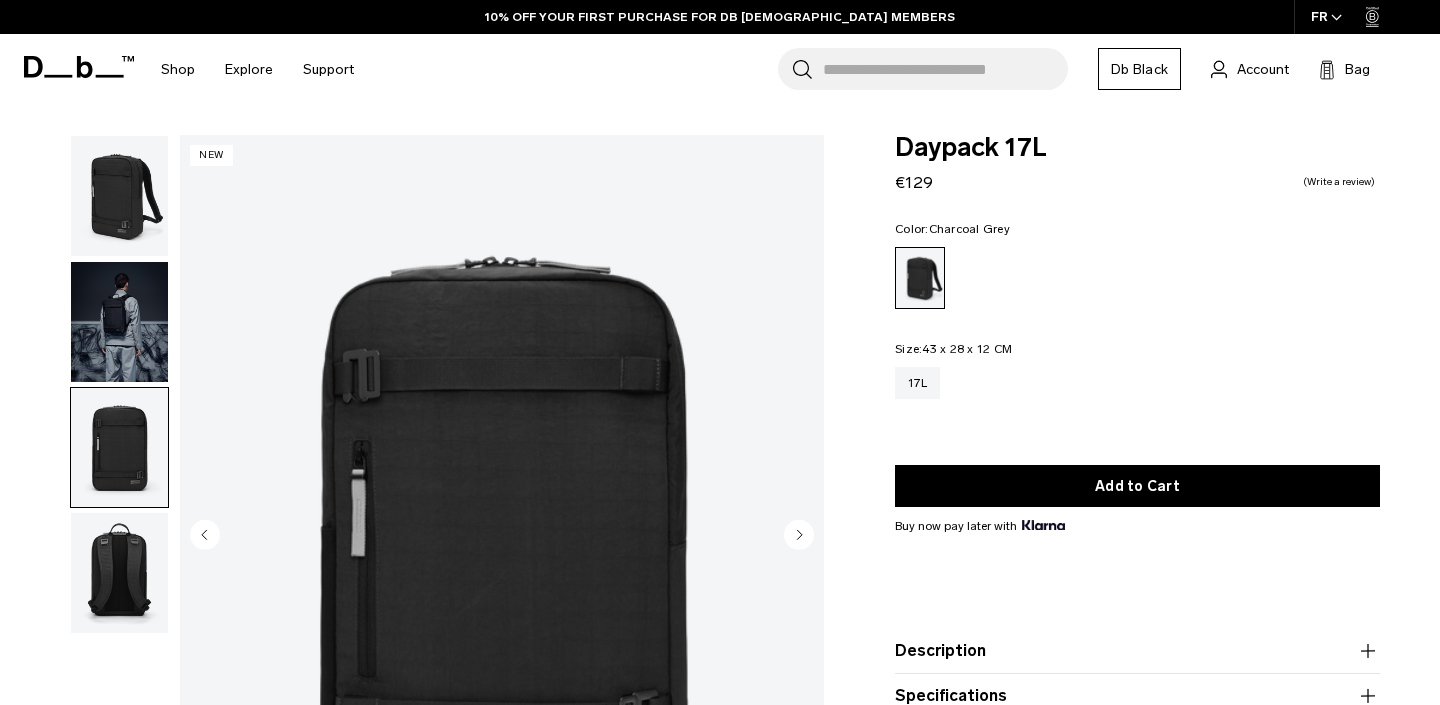 scroll, scrollTop: 0, scrollLeft: 0, axis: both 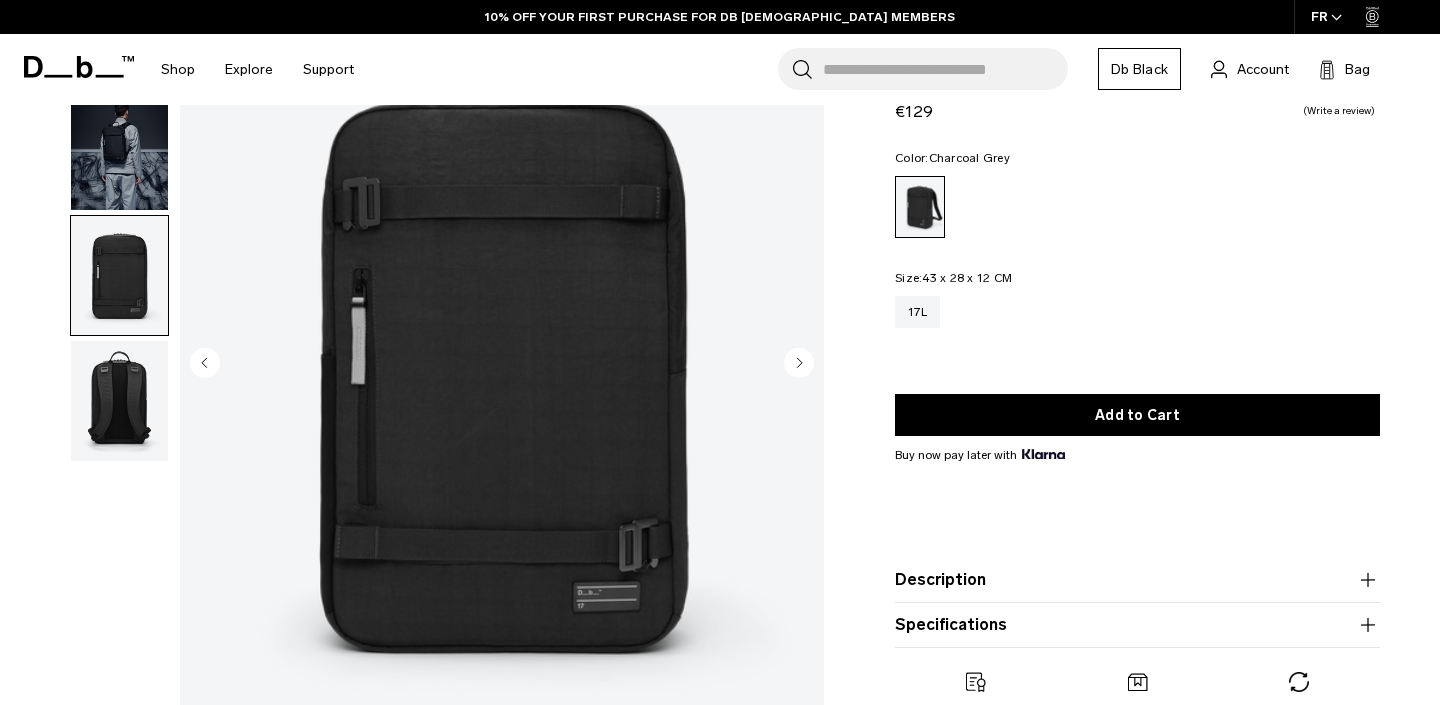click at bounding box center (119, 401) 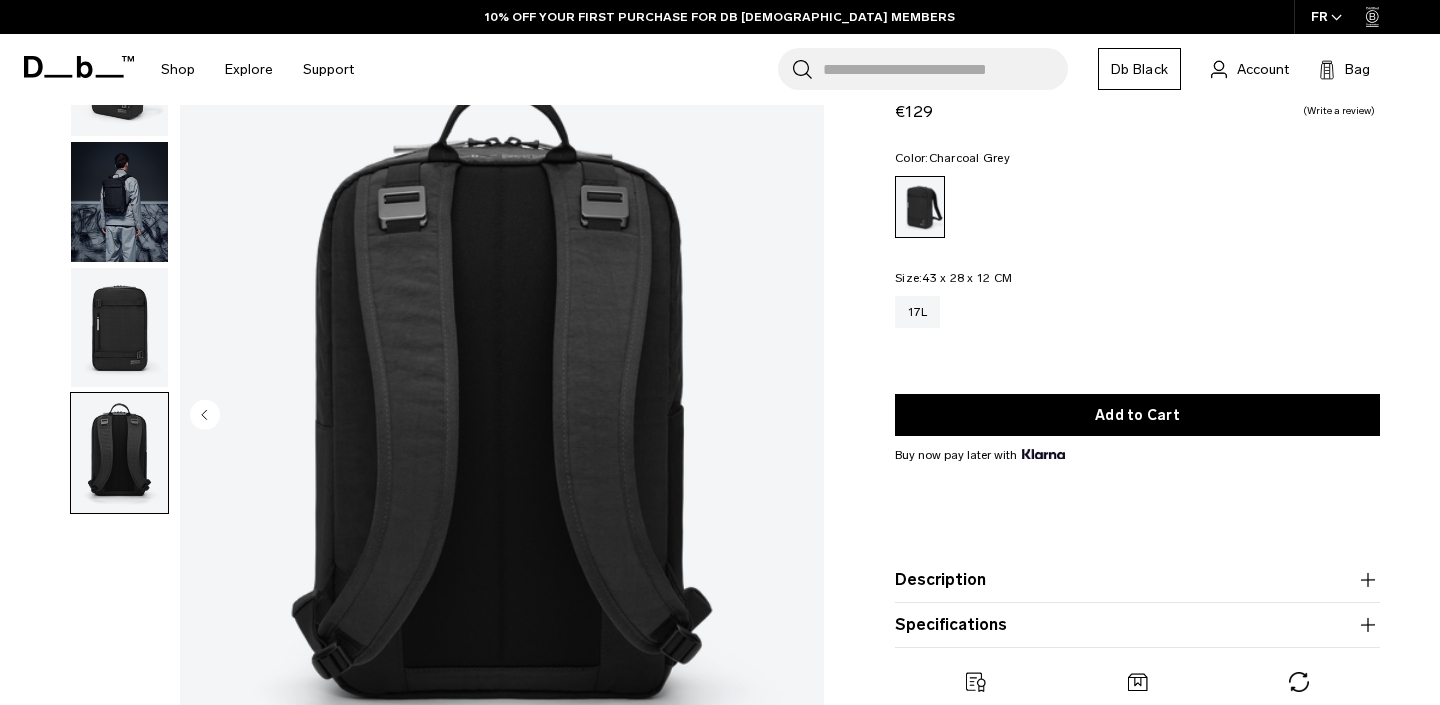 scroll, scrollTop: 126, scrollLeft: 0, axis: vertical 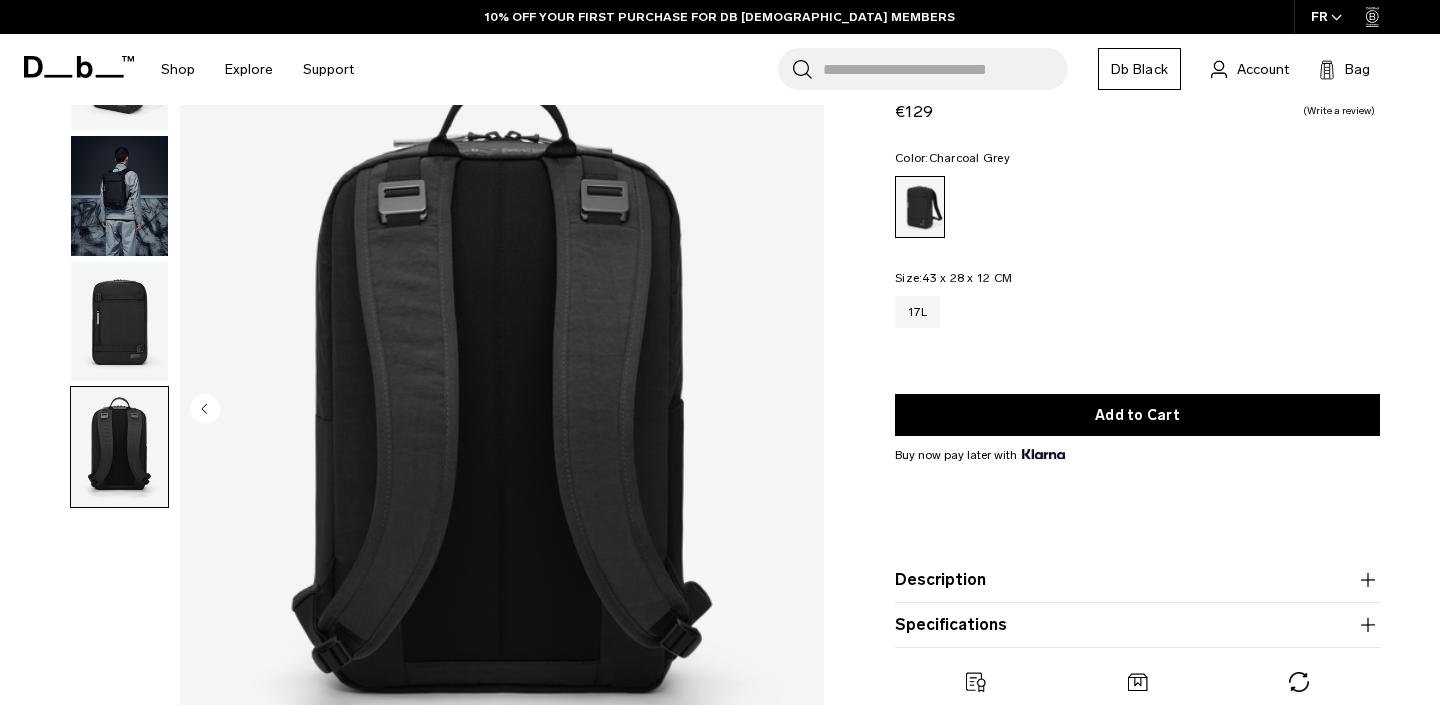 click at bounding box center (119, 322) 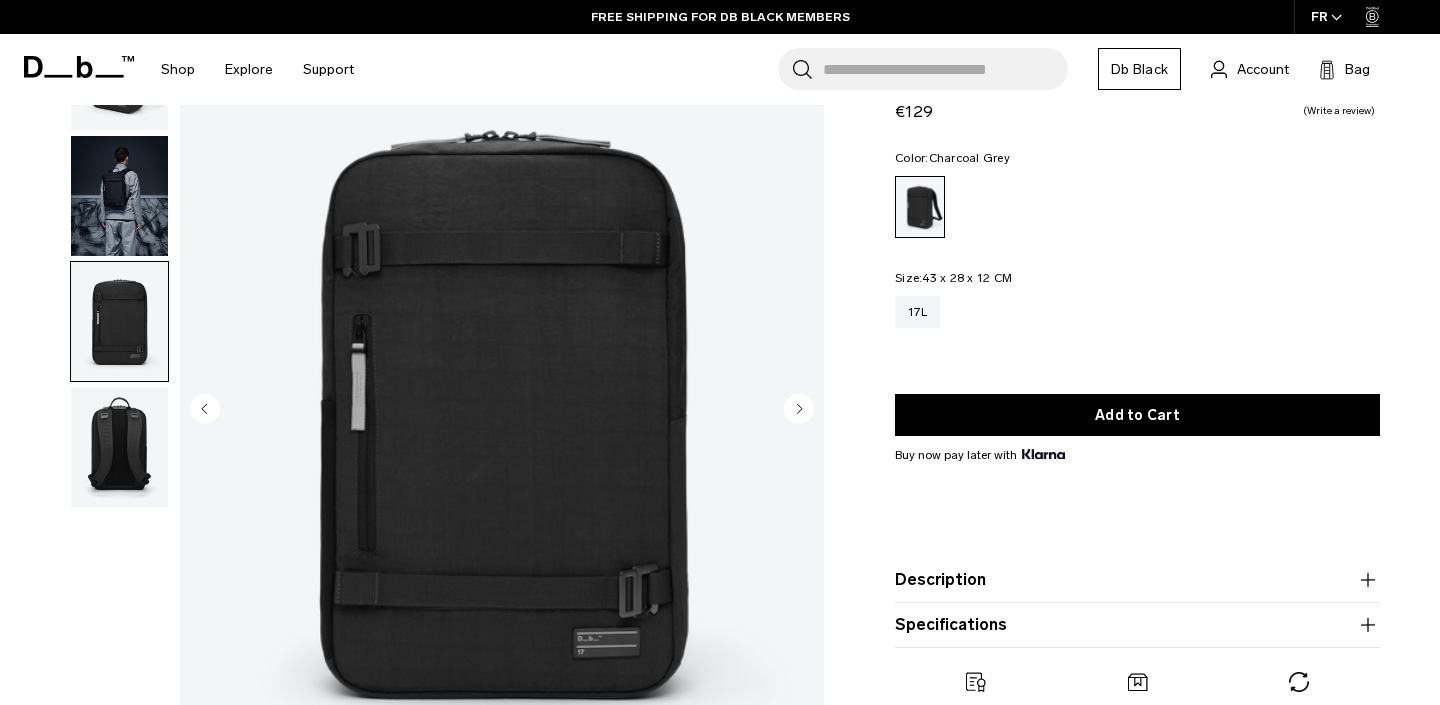 scroll, scrollTop: 22, scrollLeft: 0, axis: vertical 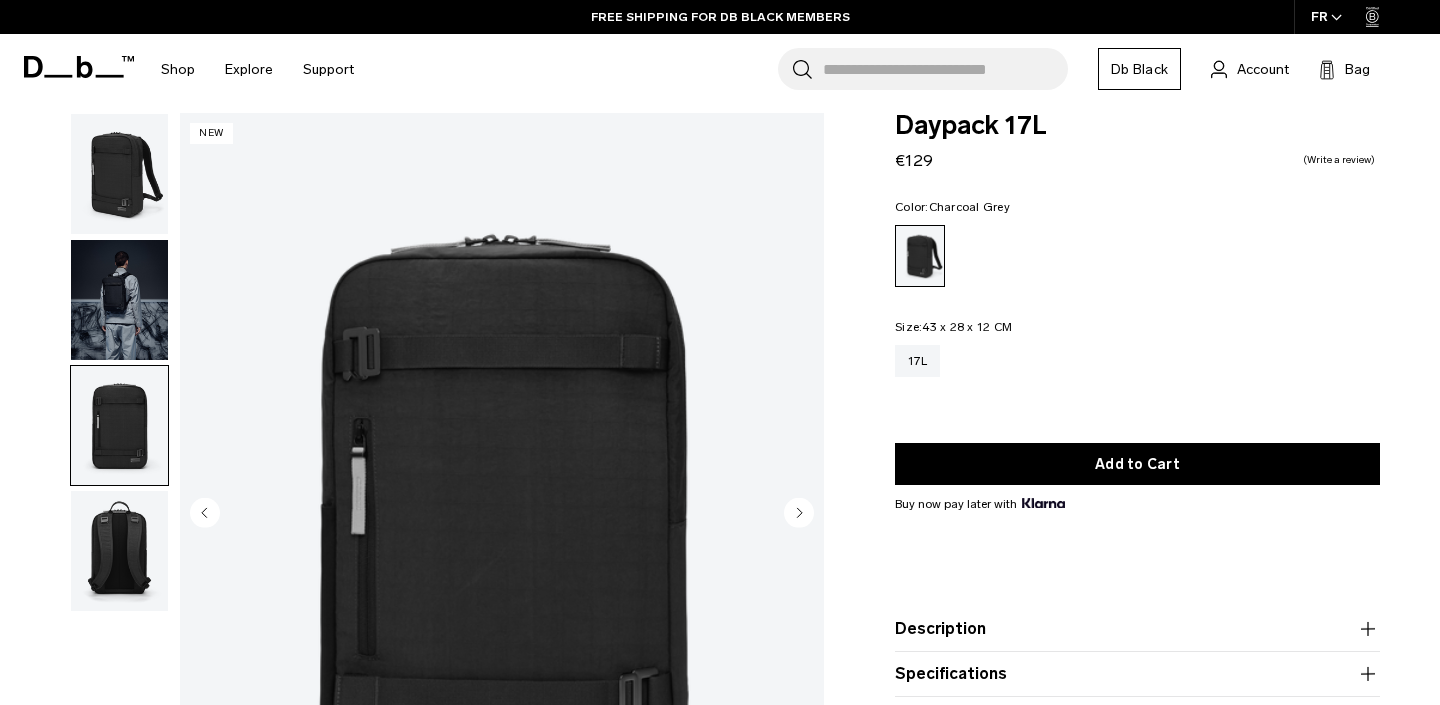 click at bounding box center (119, 300) 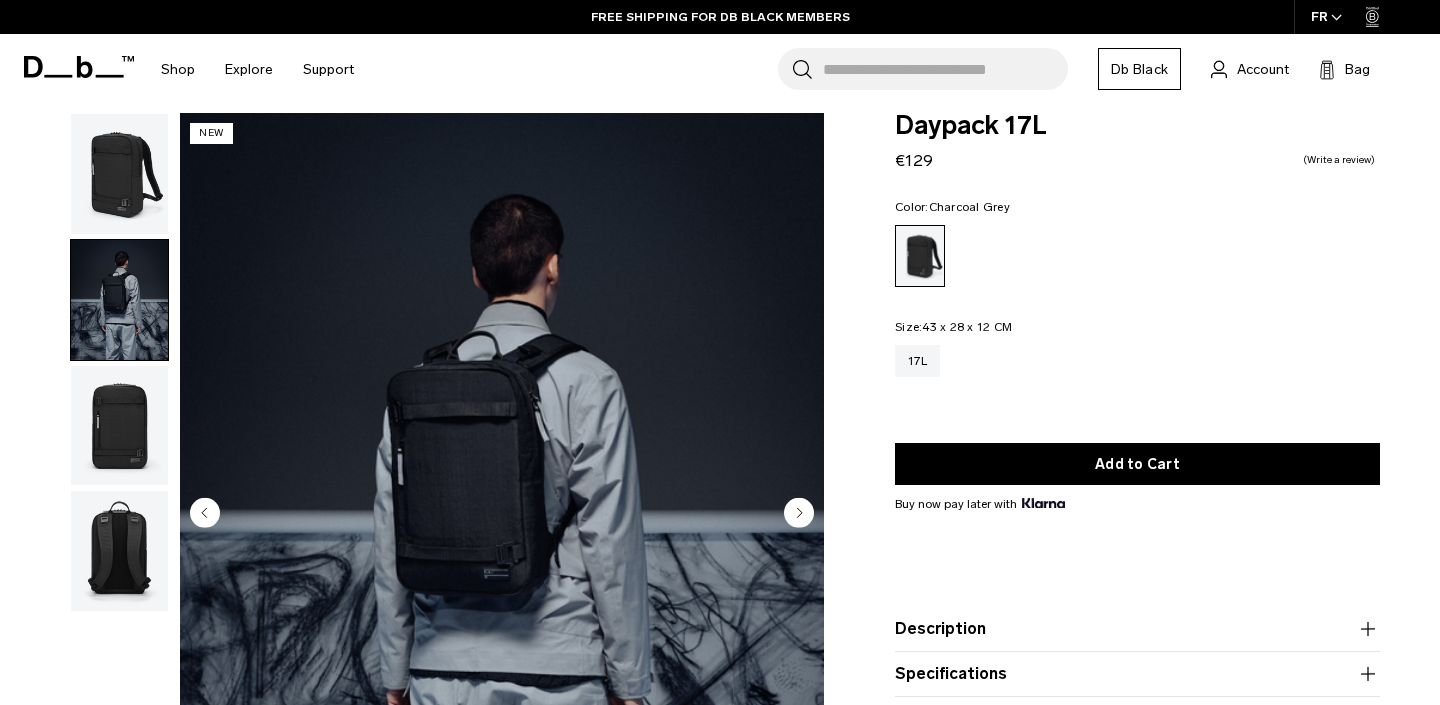 click at bounding box center (119, 174) 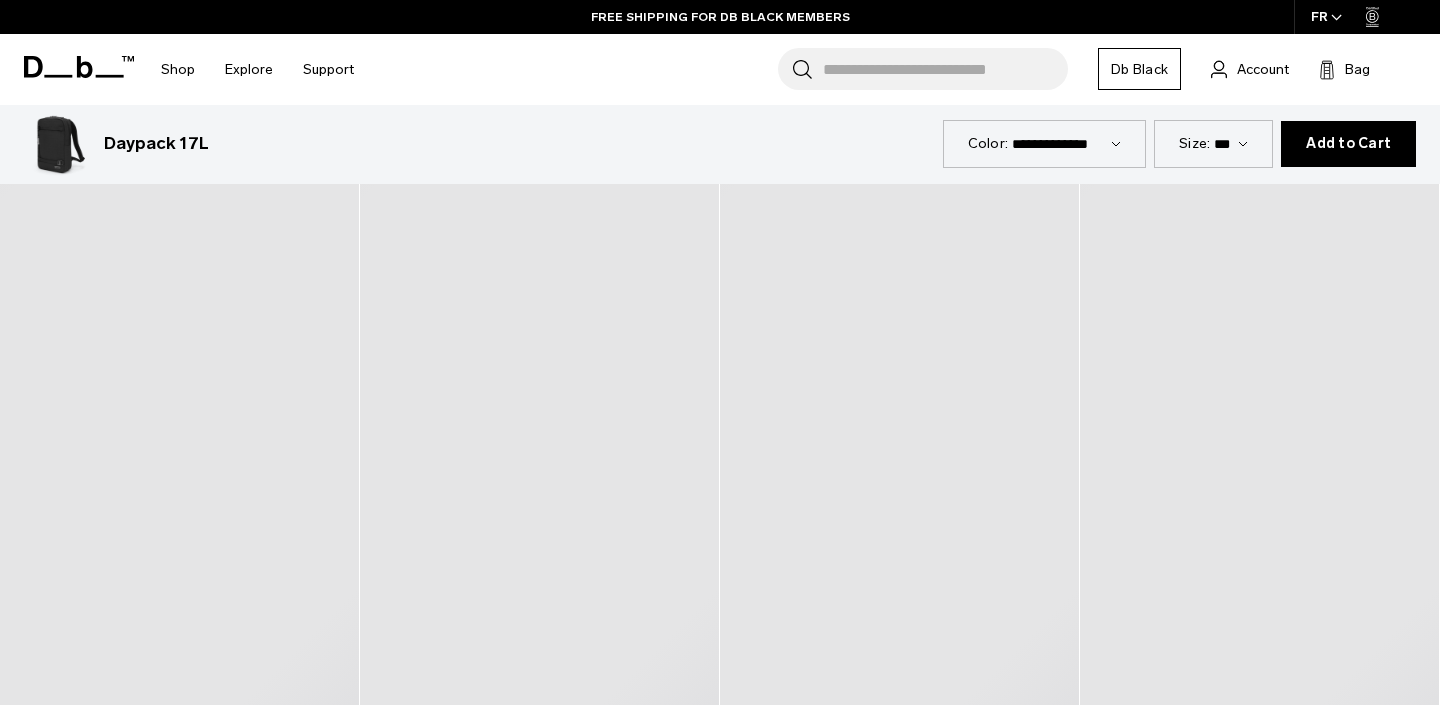 scroll, scrollTop: 986, scrollLeft: 0, axis: vertical 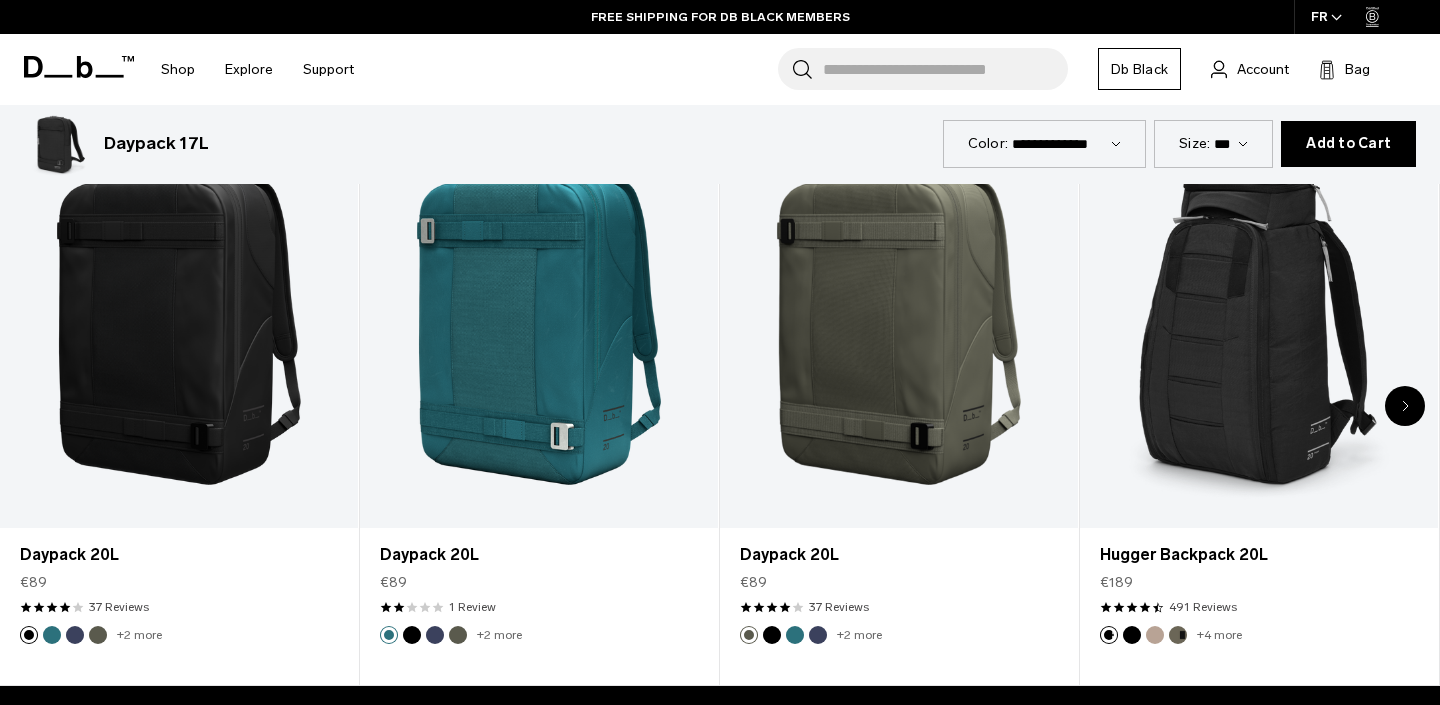 click on "Size:
***" at bounding box center (1213, 143) 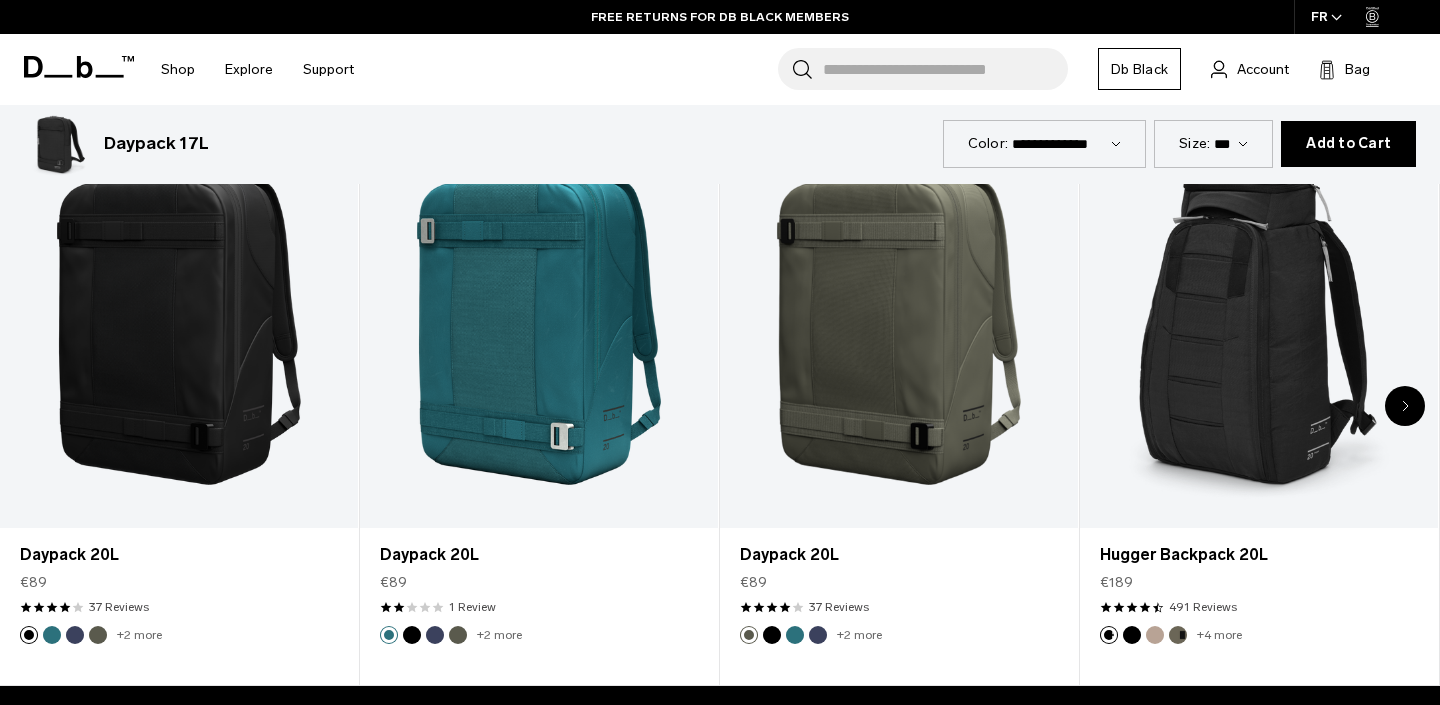 click on "***" at bounding box center [1231, 143] 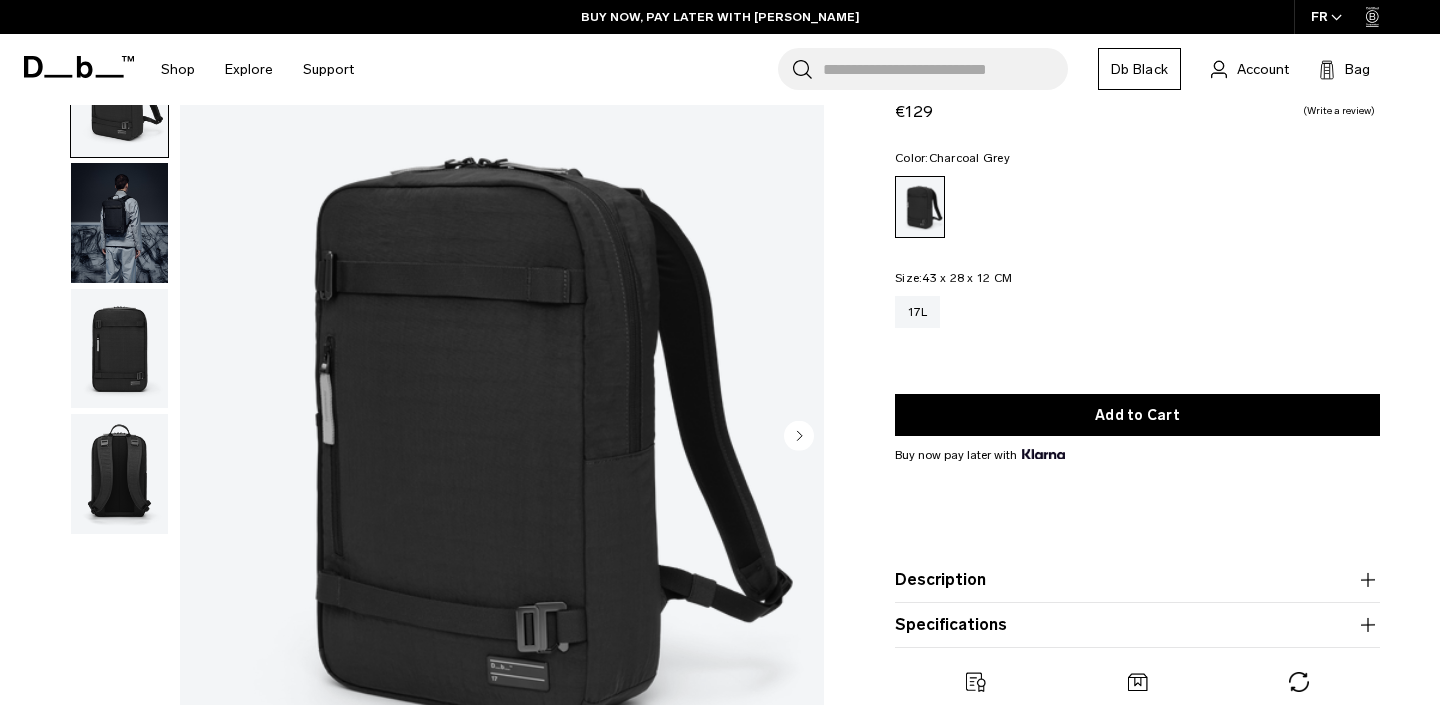scroll, scrollTop: 0, scrollLeft: 0, axis: both 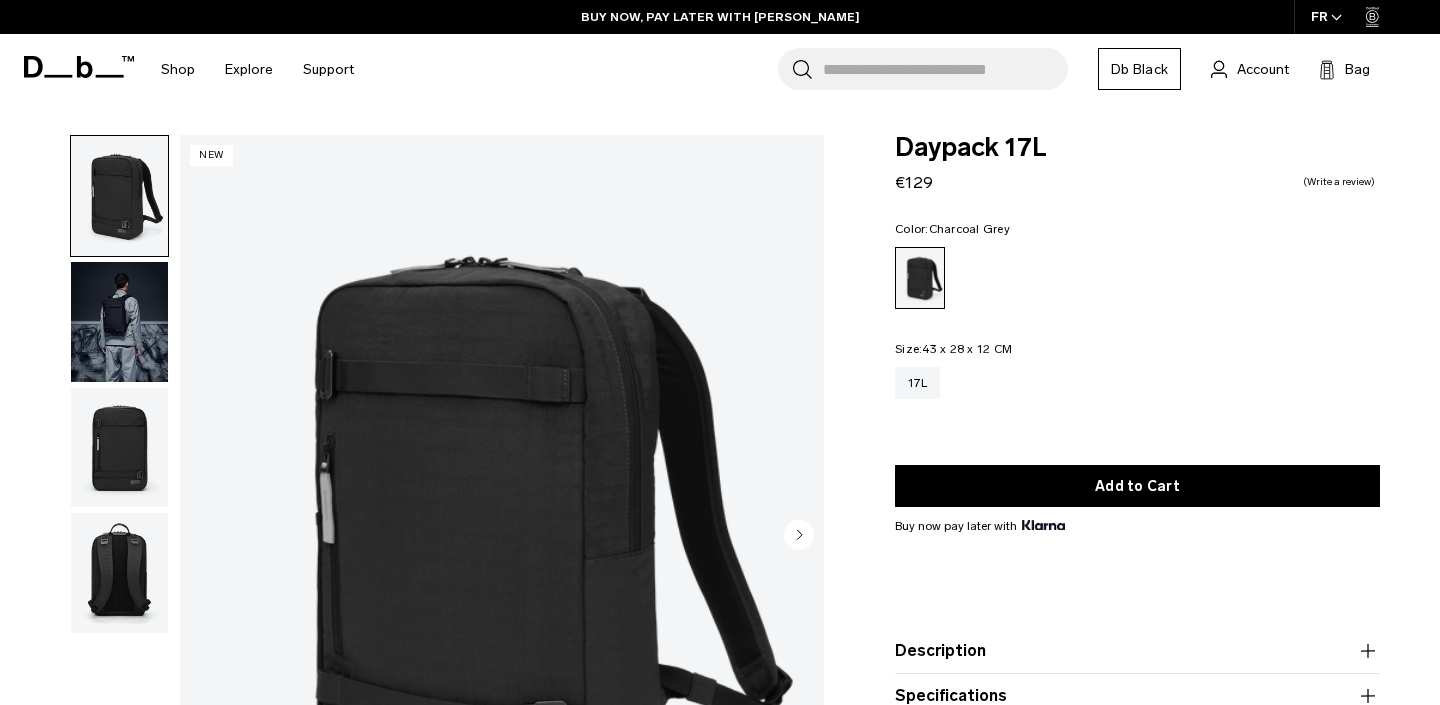 click 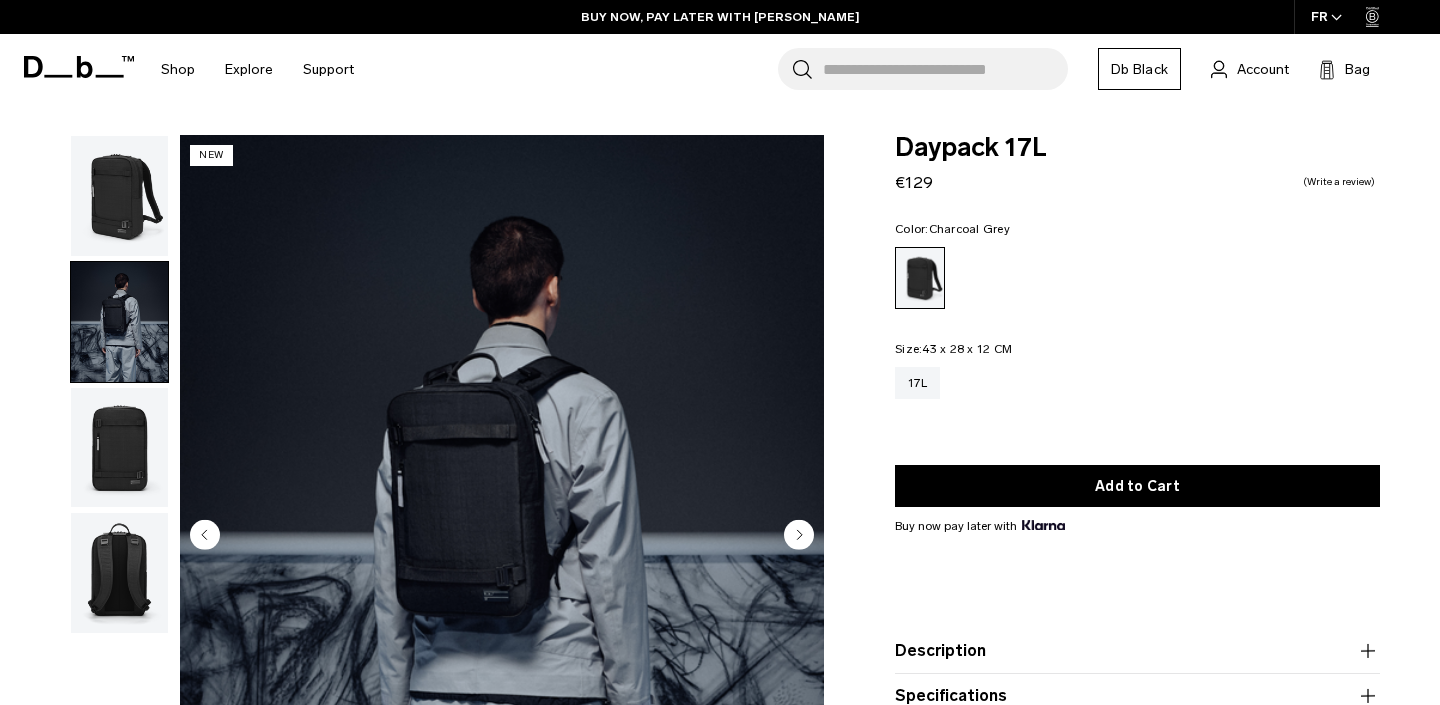 click 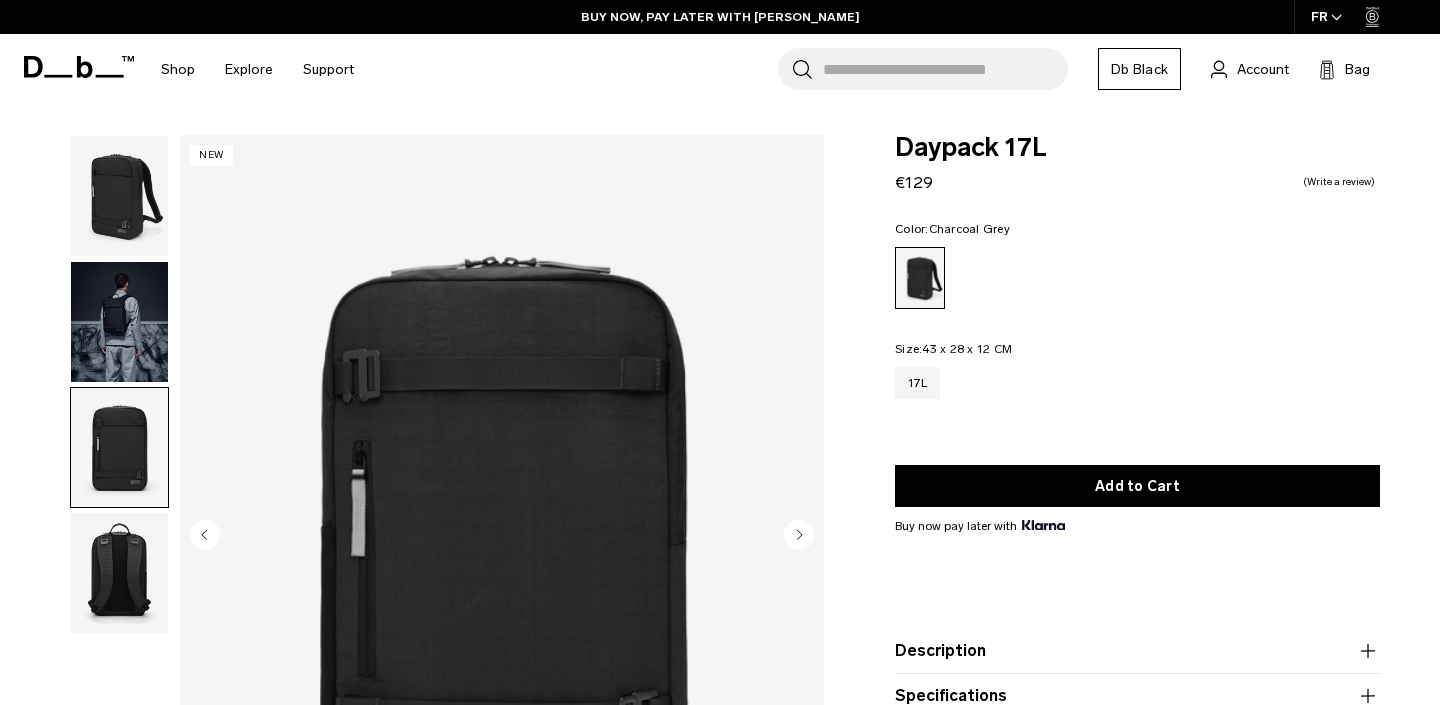 click 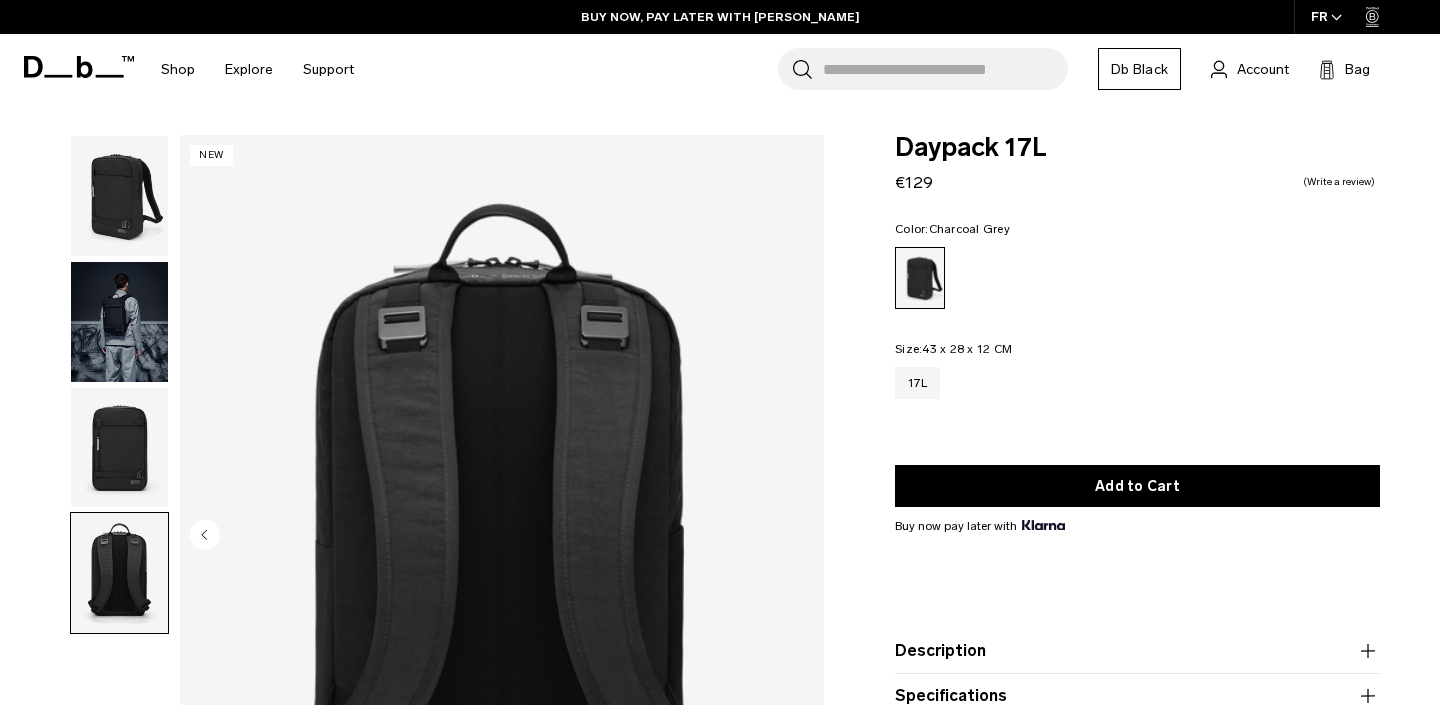 click at bounding box center [502, 537] 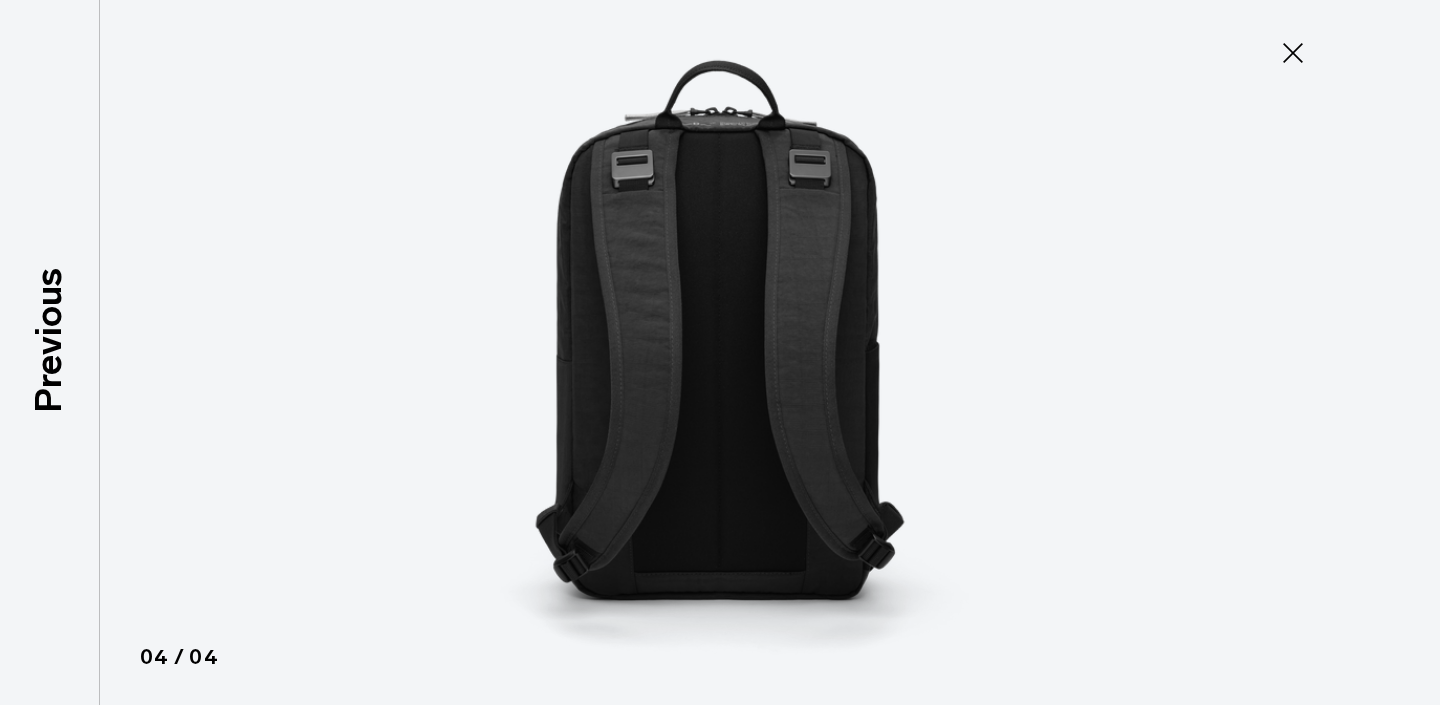 click 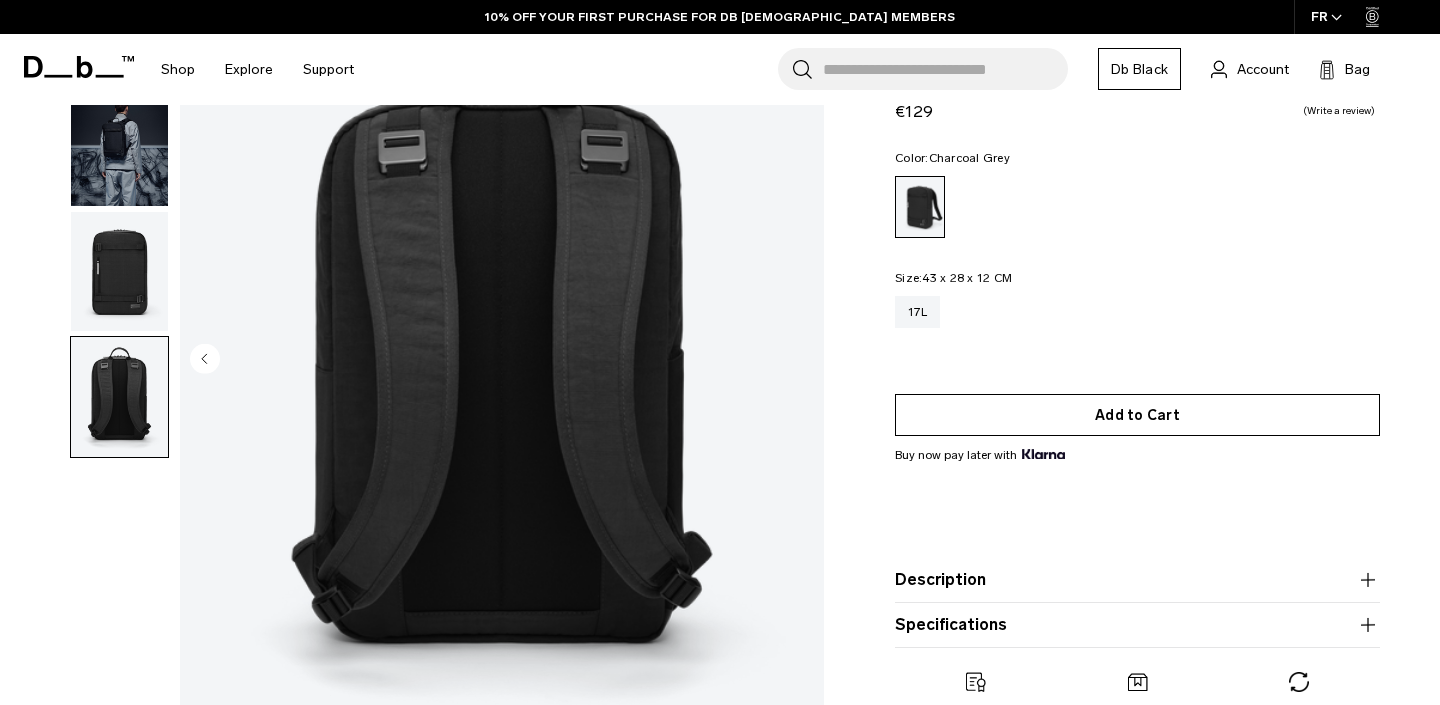 scroll, scrollTop: 225, scrollLeft: 0, axis: vertical 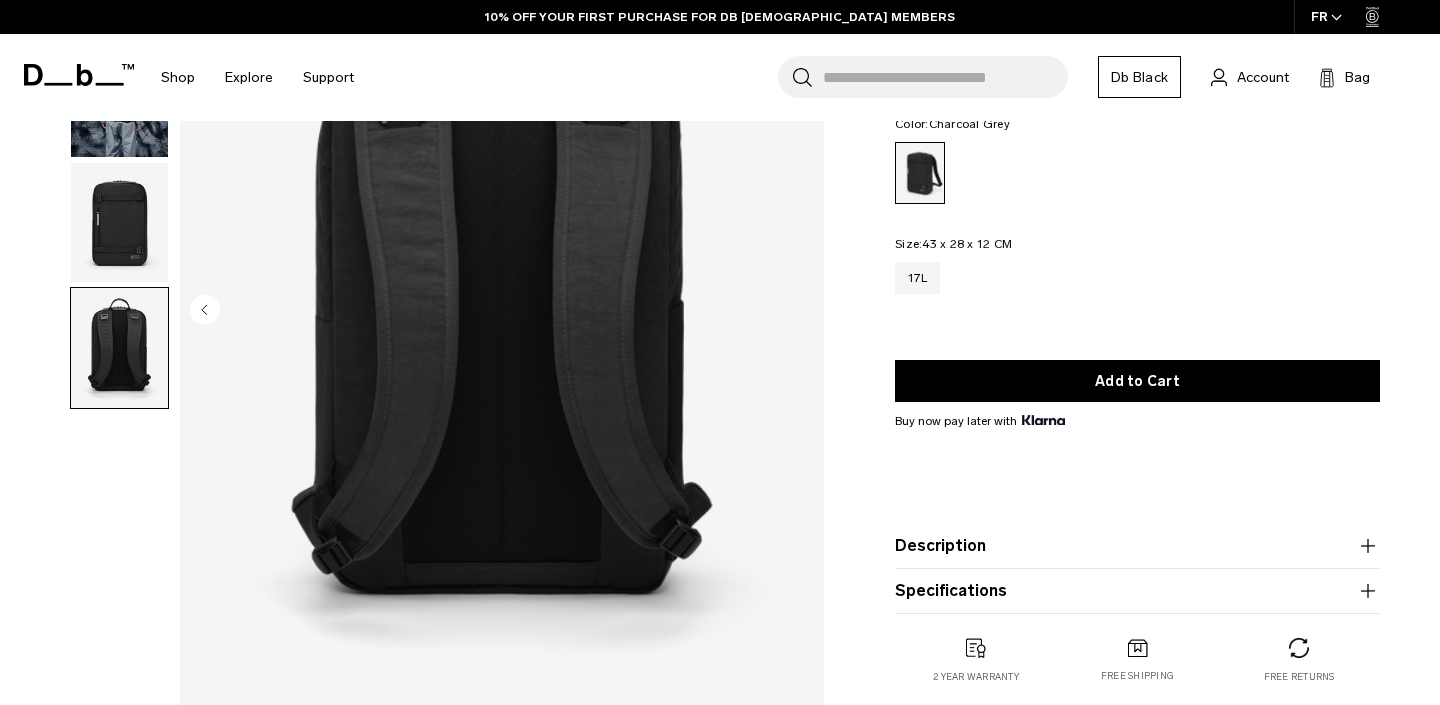 click on "Description
The slim line backpack for your daily essentials. Whether you're commuting to work or cruising through campus, the Daypack 17L keeps it minimal without compromising on function — now upgraded with a external pocket for your water bottle. ✓ External front utility straps ✓ External zip pocket with key hook ✓ External elasticated water bottle pocket ✓ Hook Up System™️ compatible ✓ Internal laptop slot fits up to MacBook Pro 16”" at bounding box center [1137, 546] 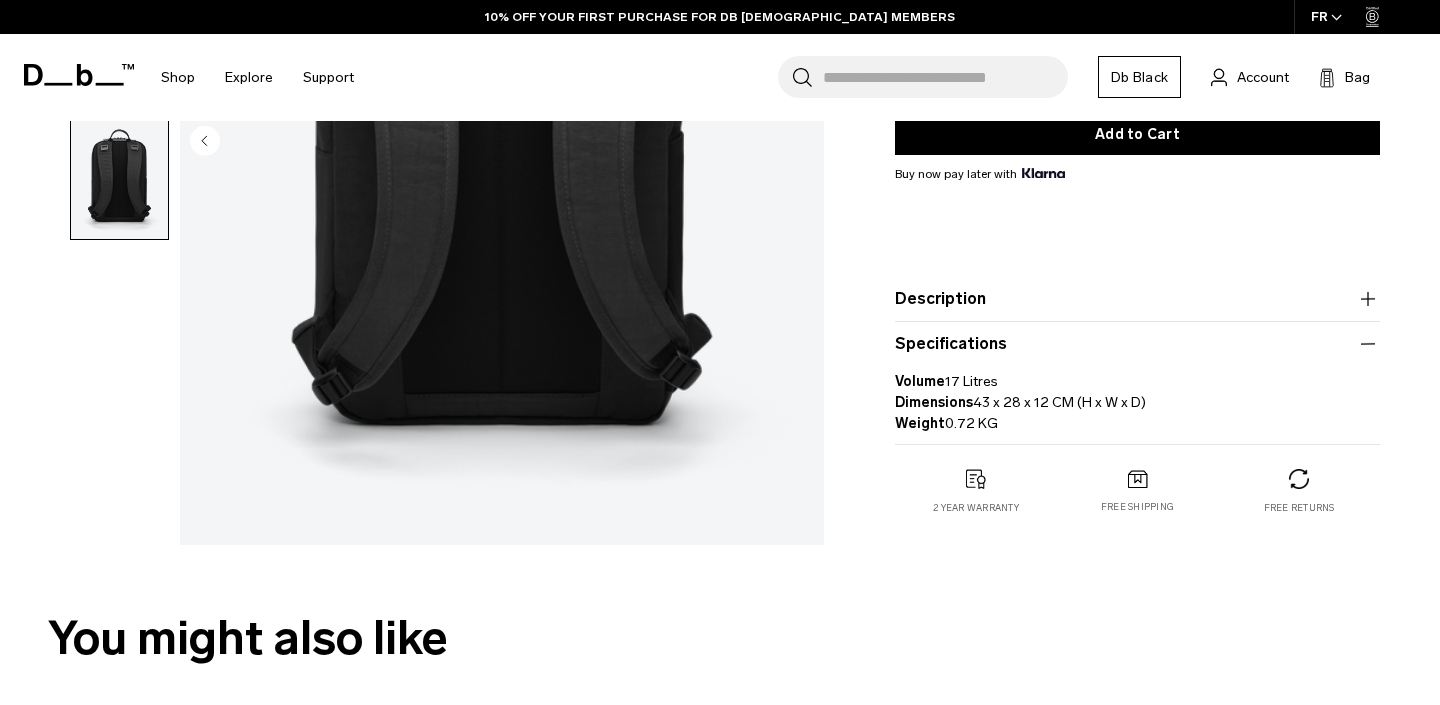 scroll, scrollTop: 398, scrollLeft: 0, axis: vertical 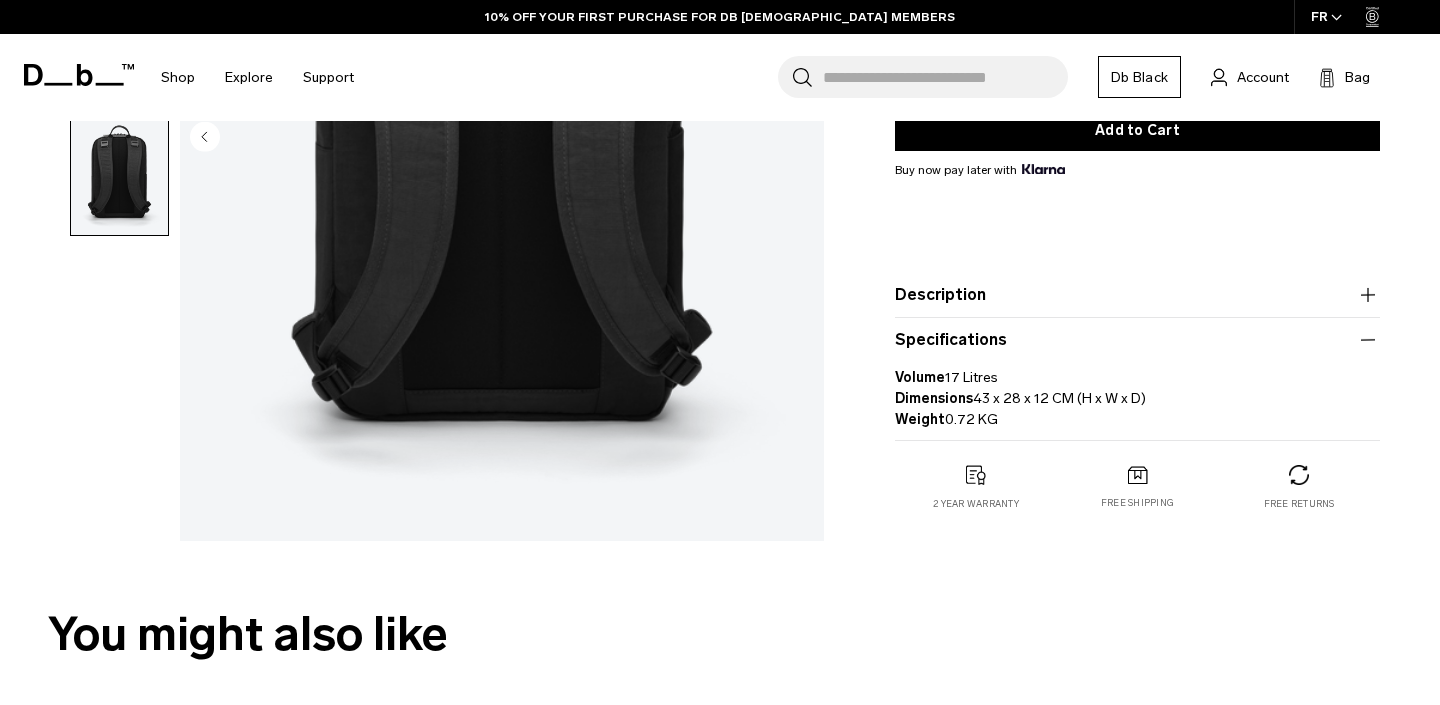 click on "Description" at bounding box center (1137, 295) 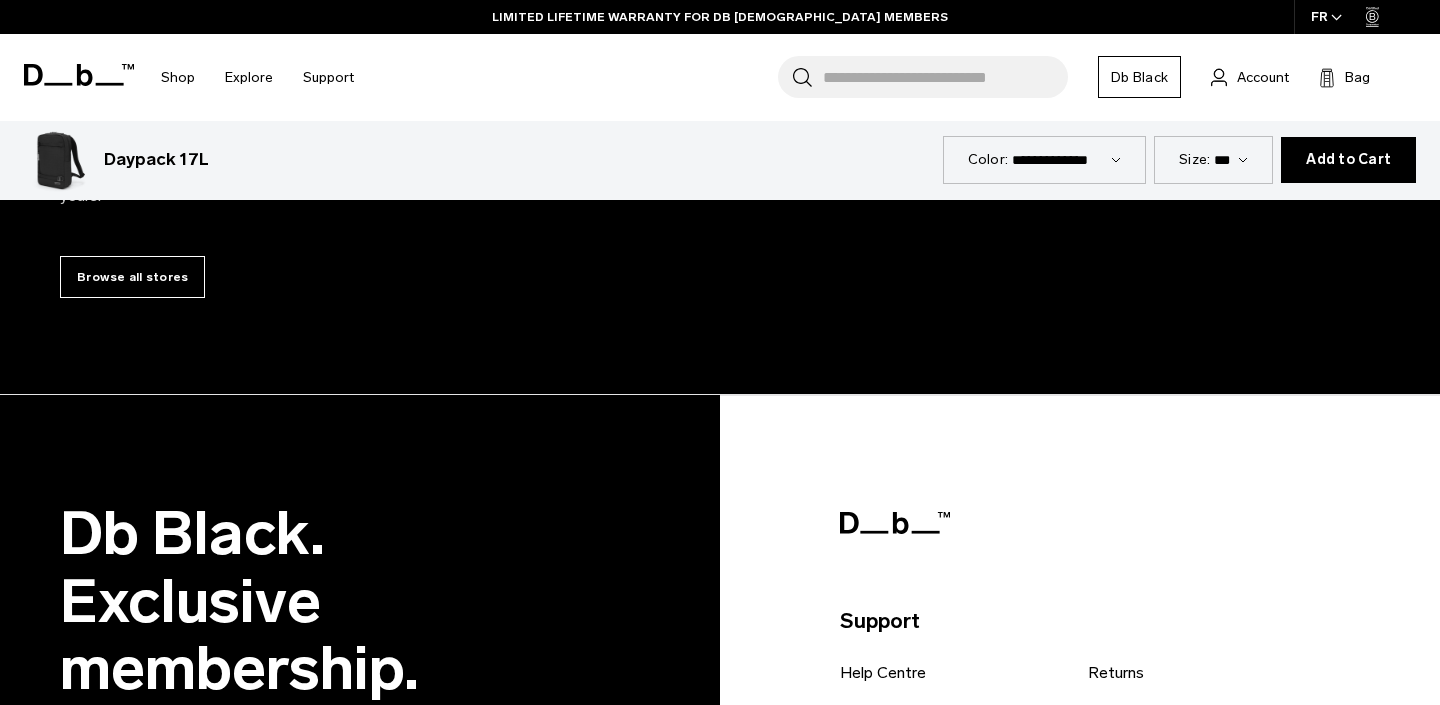 scroll, scrollTop: 4938, scrollLeft: 0, axis: vertical 